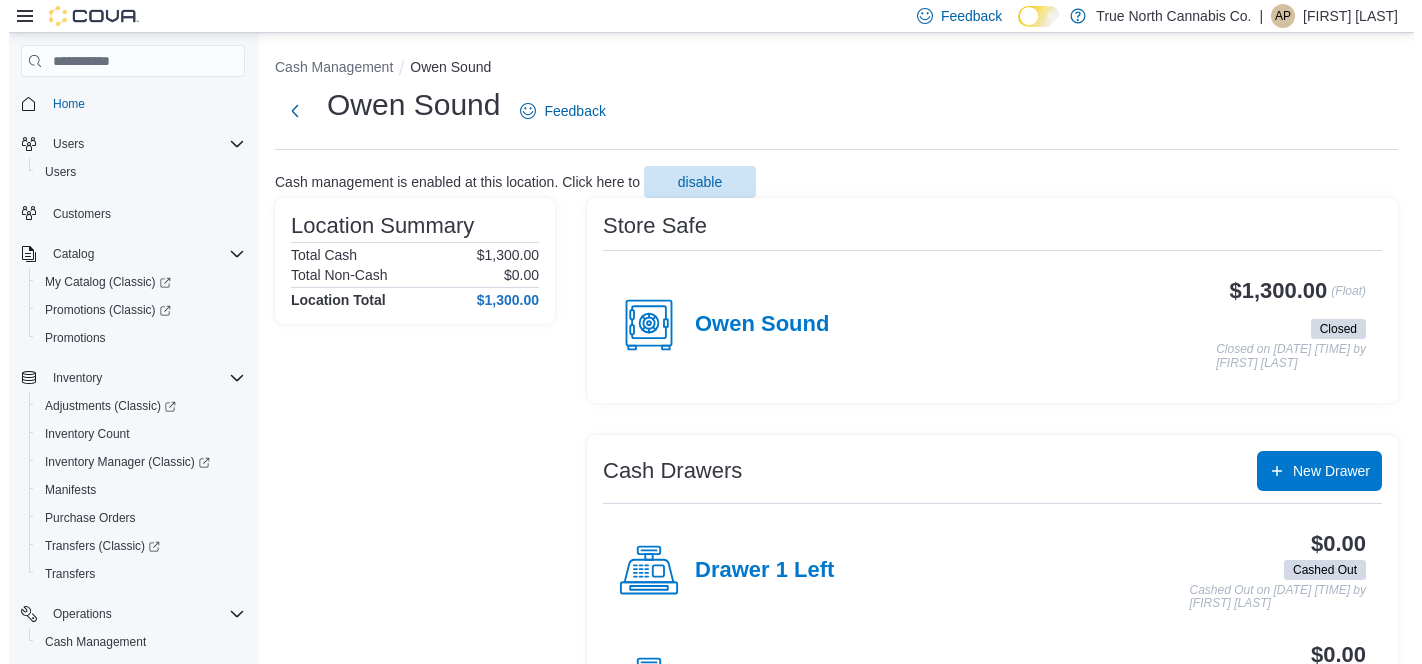scroll, scrollTop: 0, scrollLeft: 0, axis: both 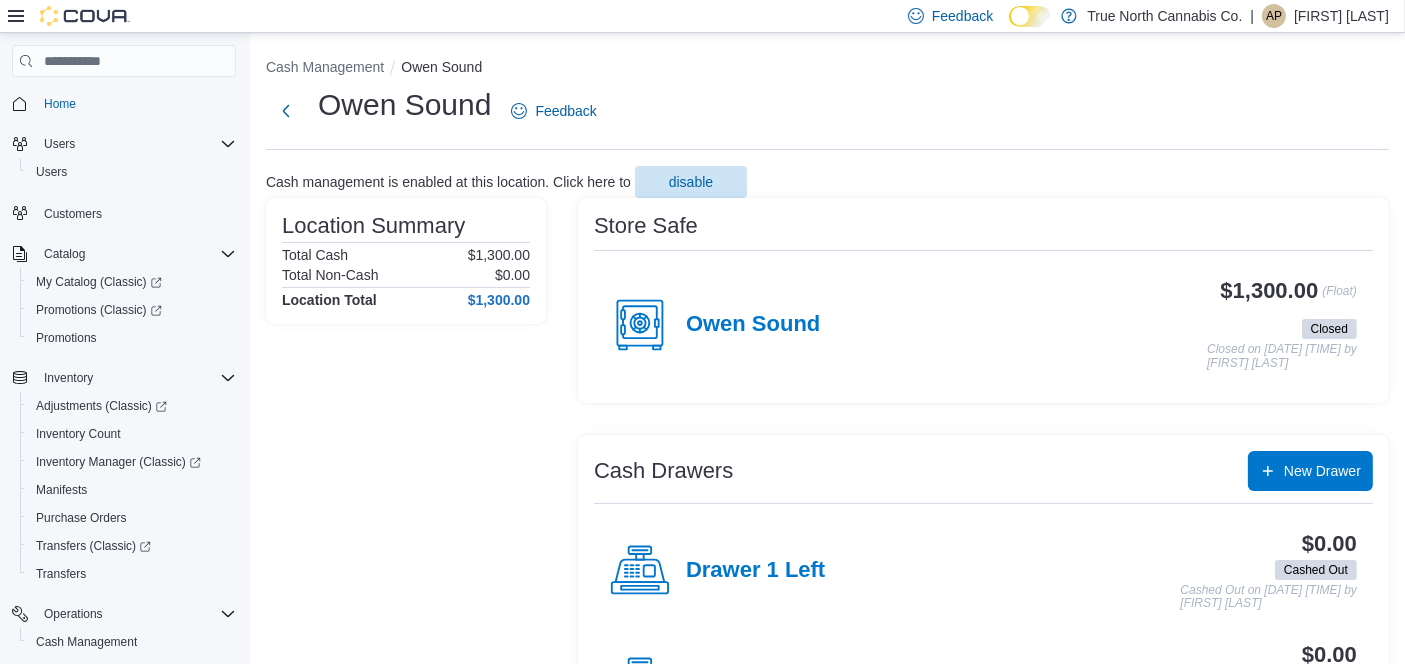 click on "[FIRST] [LAST]" at bounding box center (1341, 16) 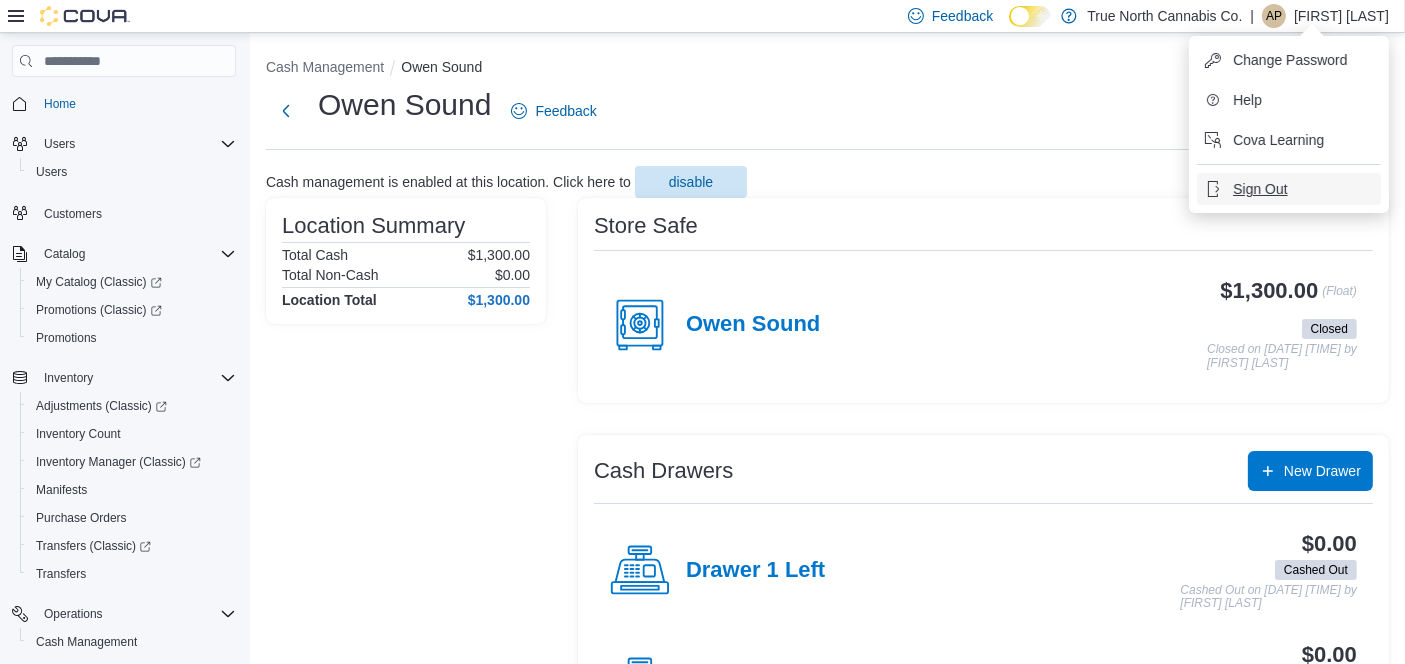click on "Sign Out" at bounding box center [1260, 189] 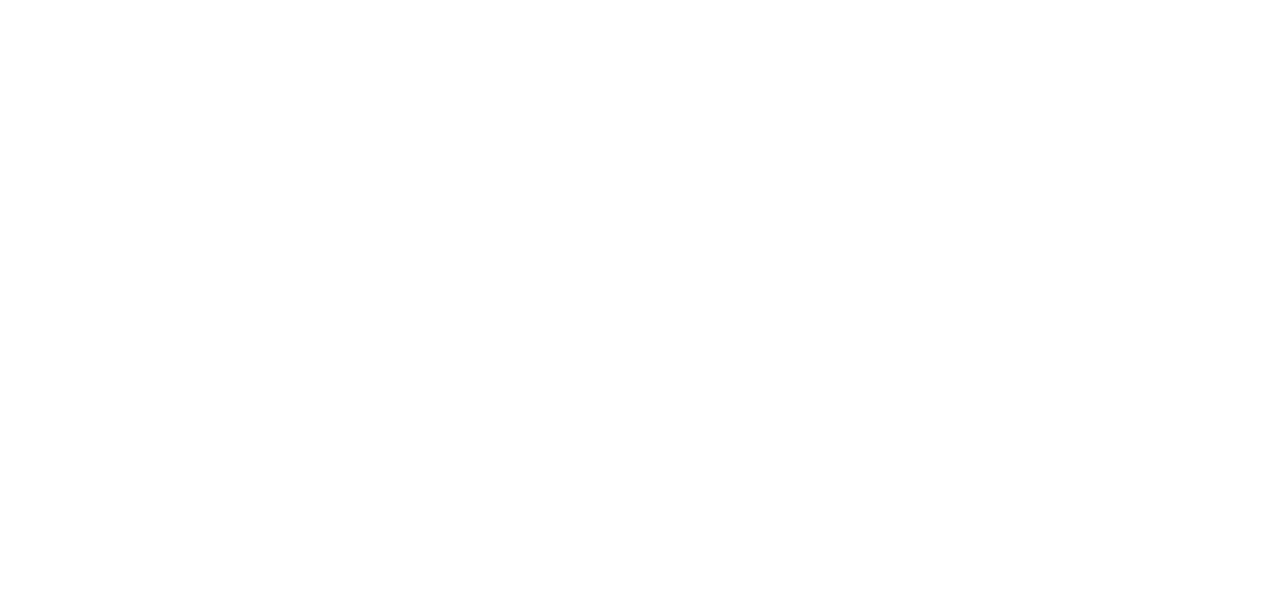 scroll, scrollTop: 0, scrollLeft: 0, axis: both 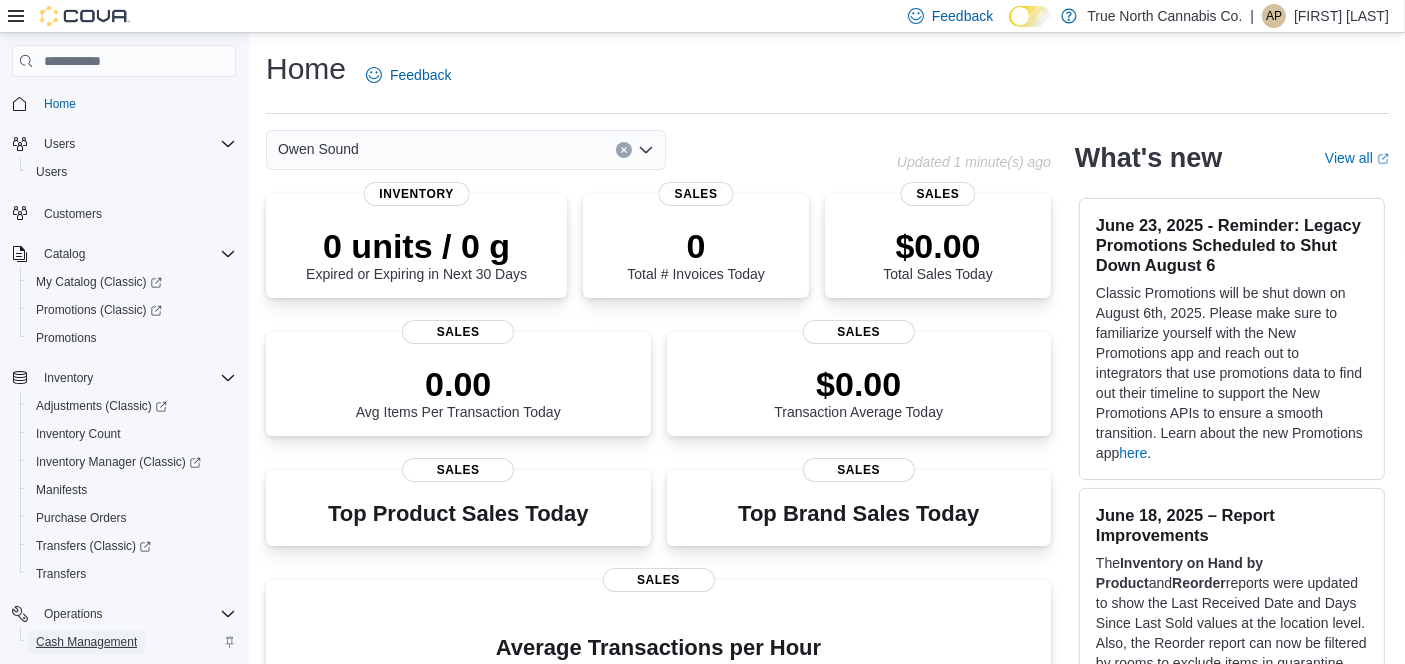 click on "Cash Management" at bounding box center [86, 642] 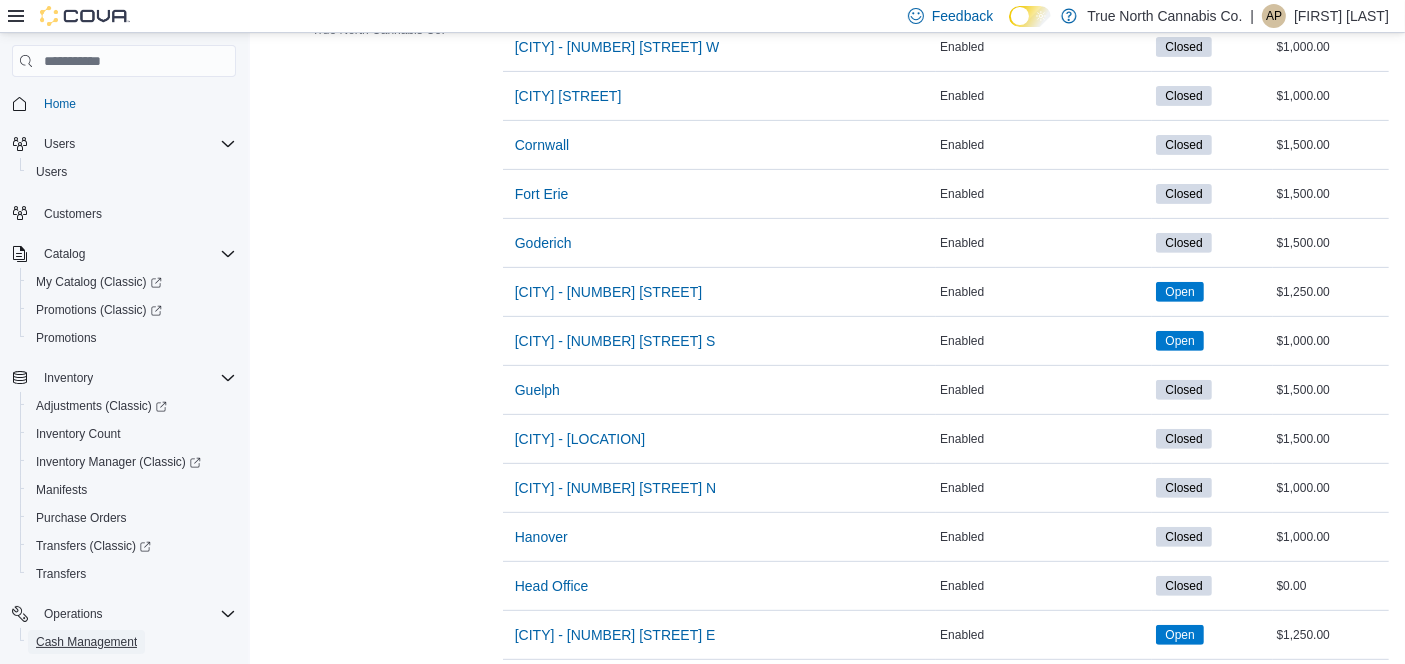scroll, scrollTop: 737, scrollLeft: 0, axis: vertical 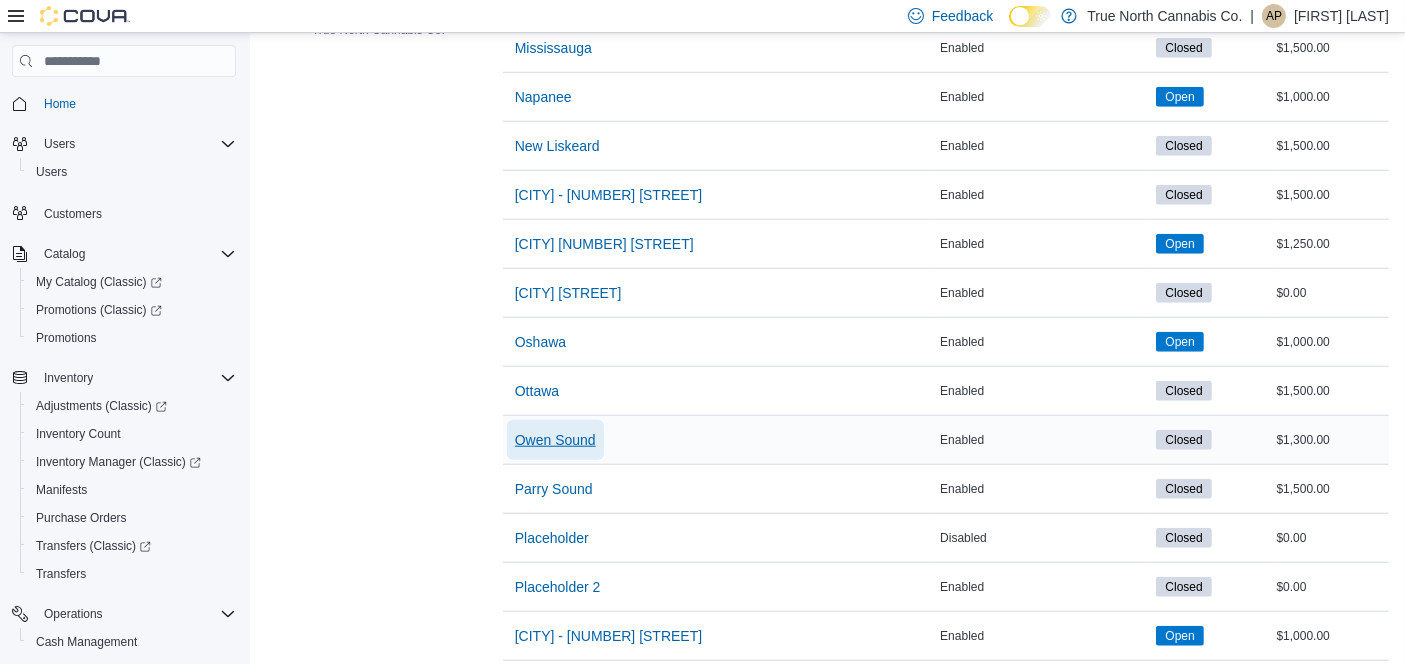 click on "Owen Sound" at bounding box center (555, 440) 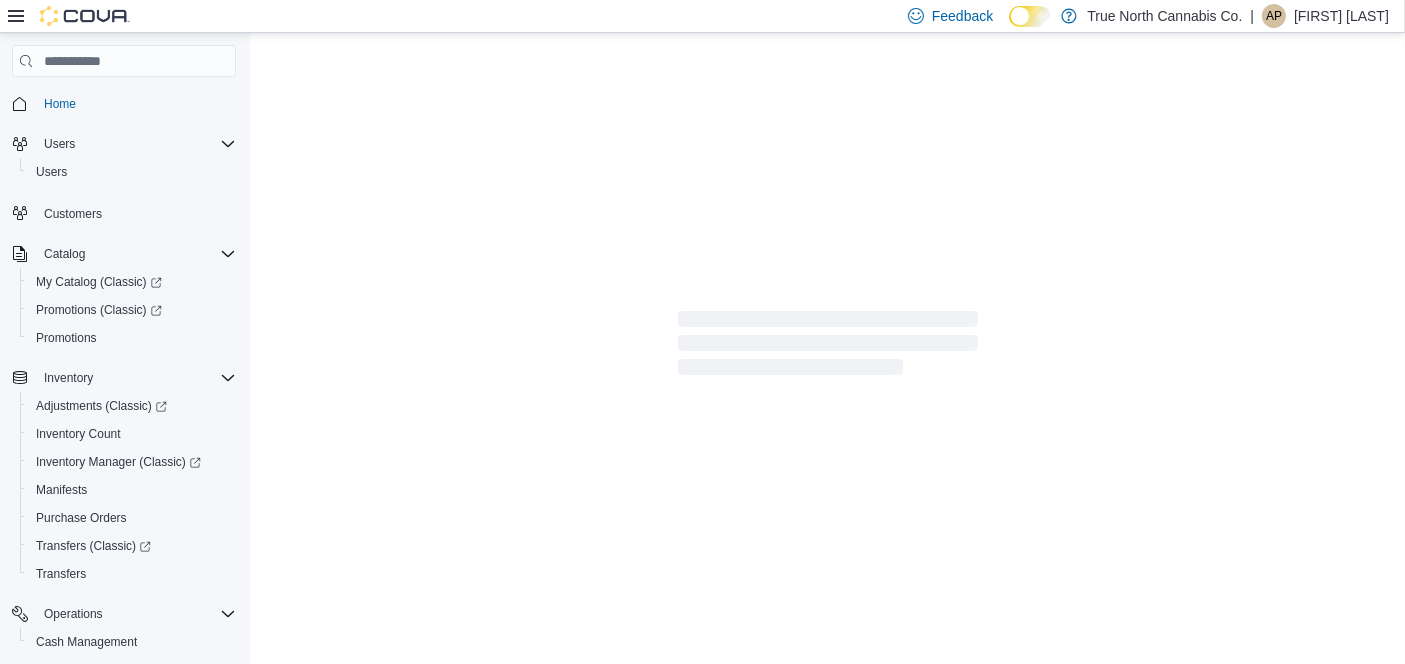 scroll, scrollTop: 0, scrollLeft: 0, axis: both 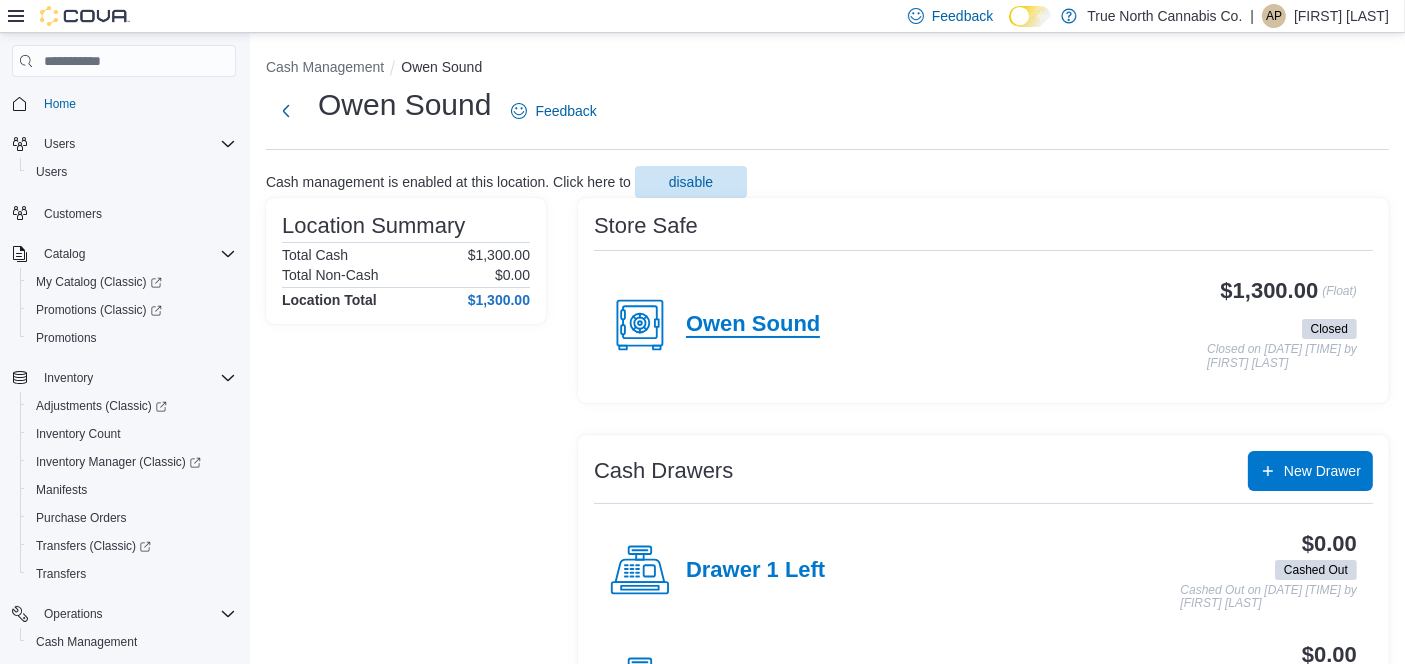 click on "Owen Sound" at bounding box center (753, 325) 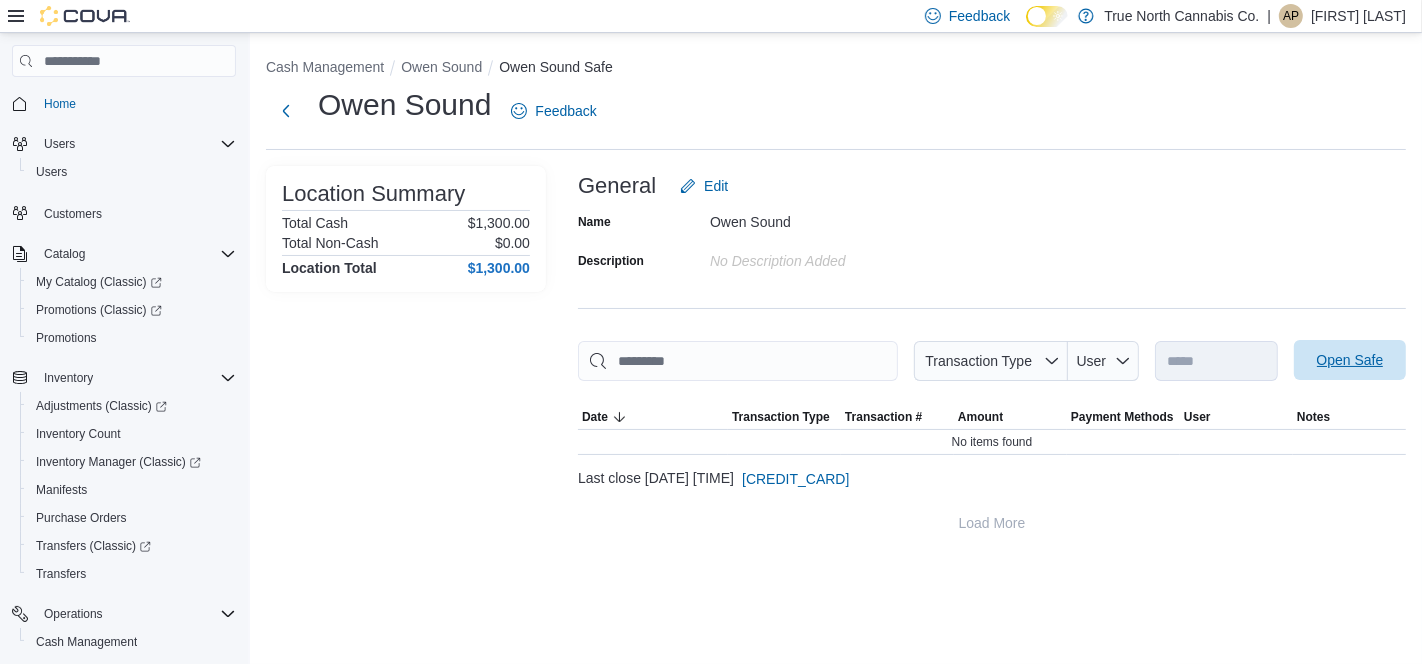 click on "Open Safe" at bounding box center (1350, 360) 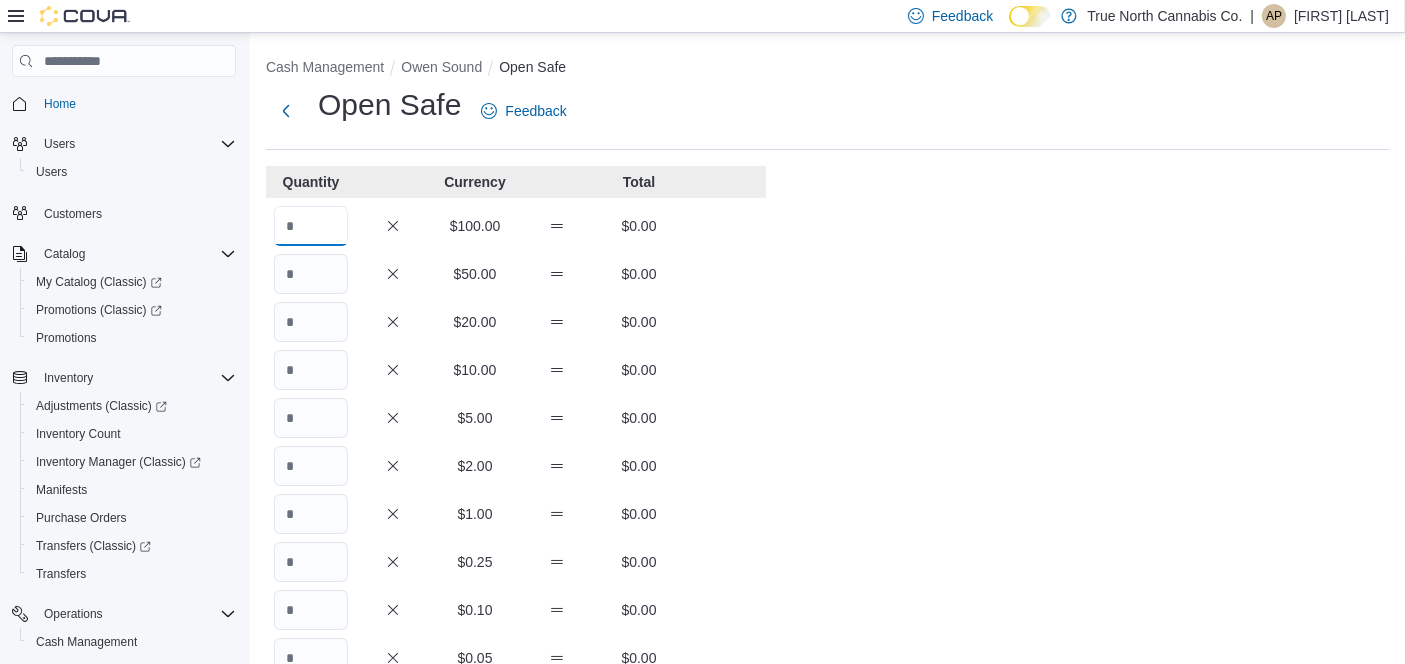 click at bounding box center (311, 226) 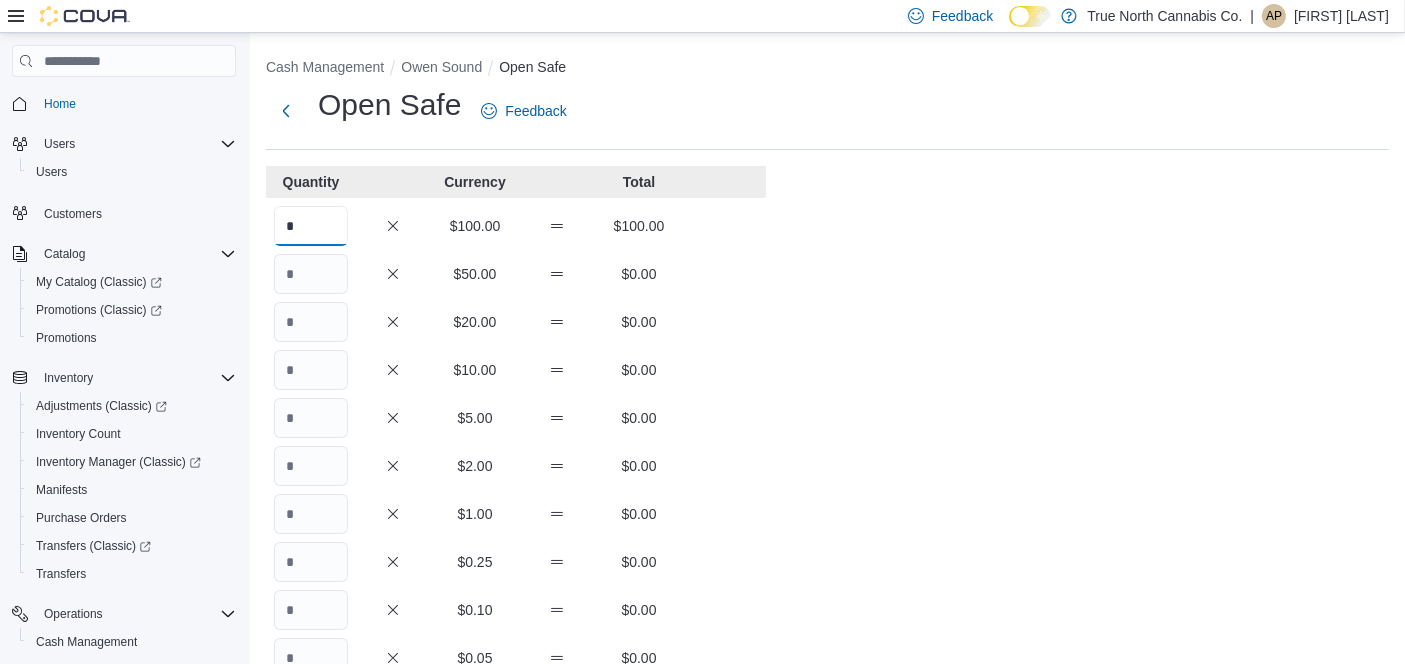 type on "*" 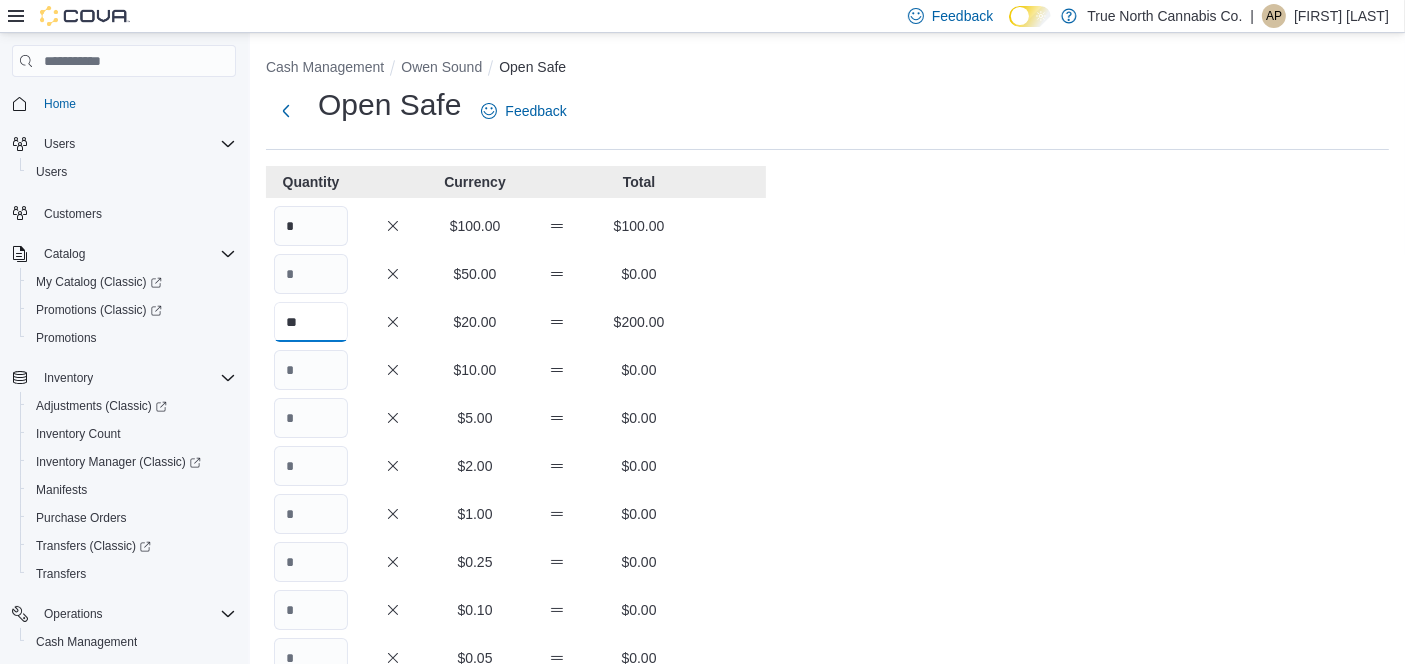 type on "**" 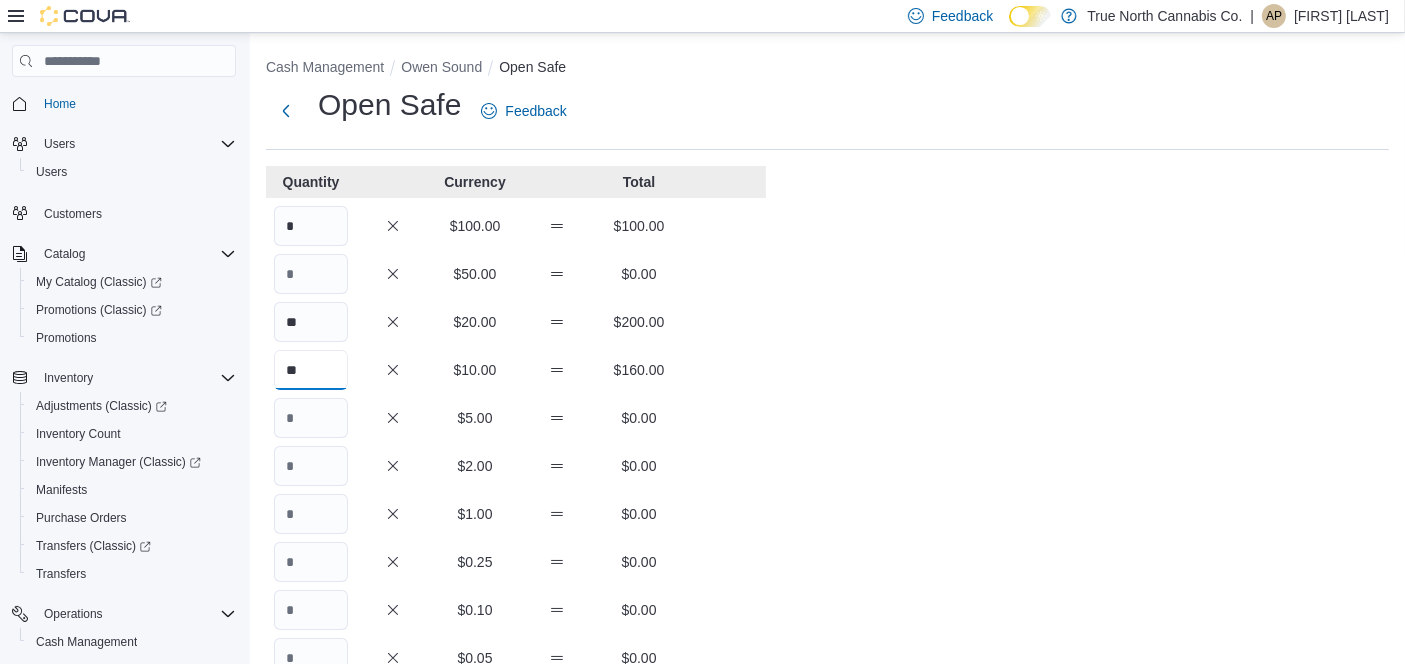 type on "**" 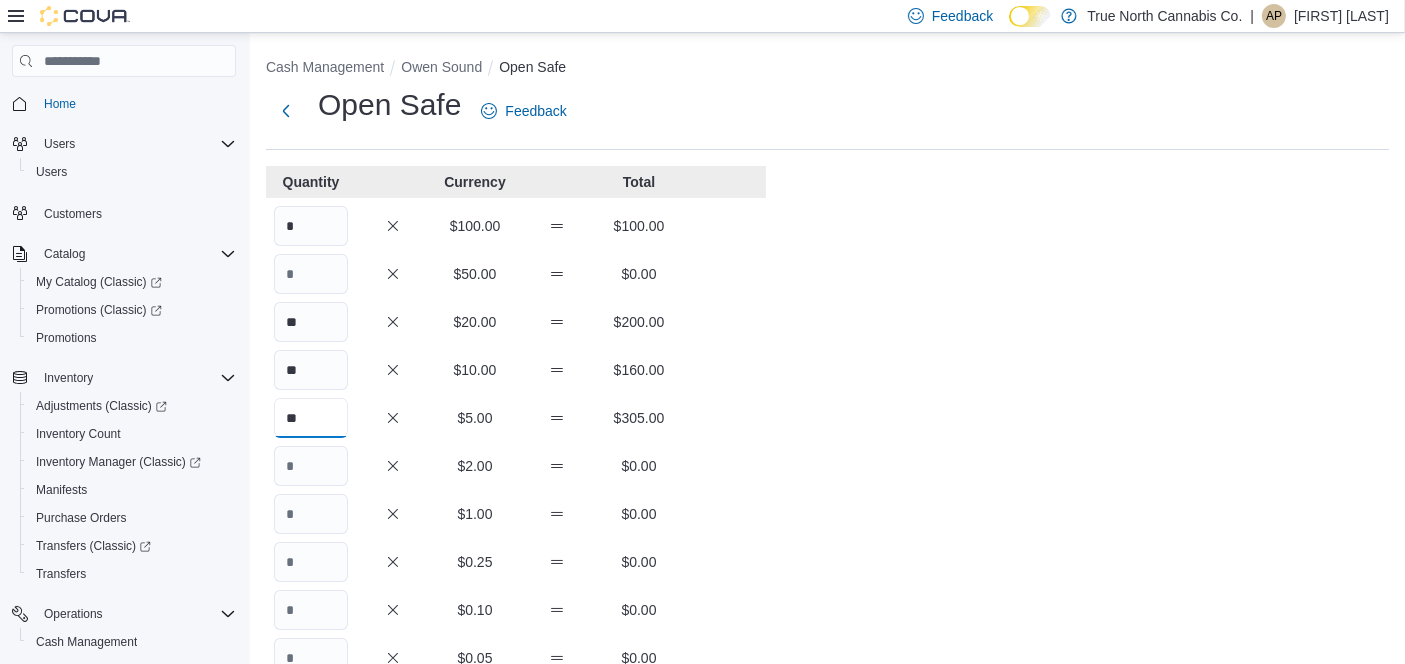 type on "**" 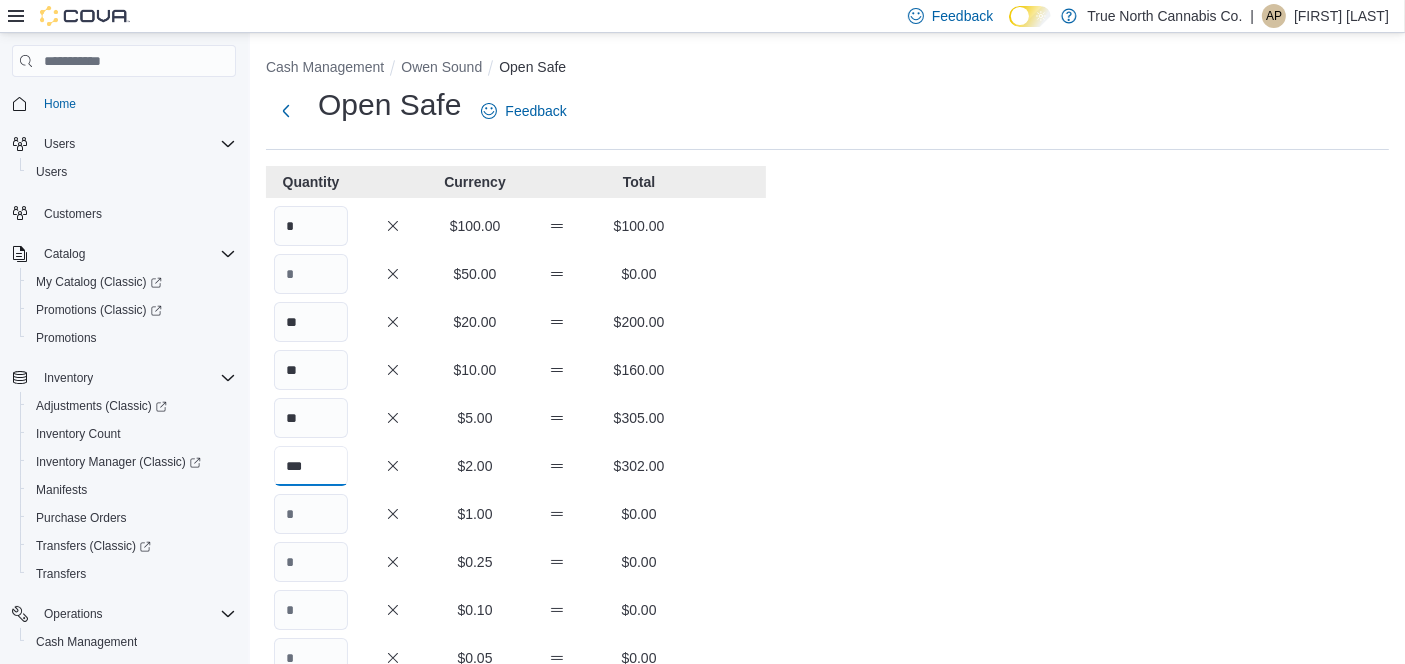 type on "***" 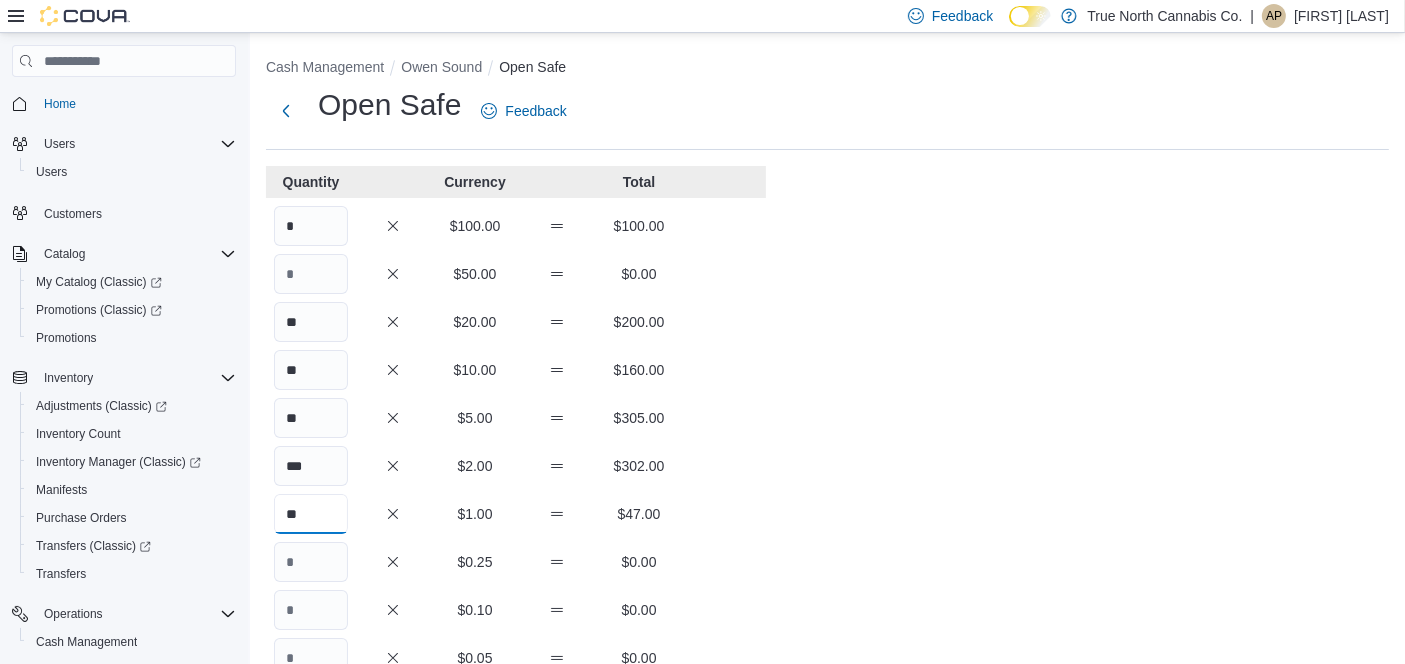 type on "**" 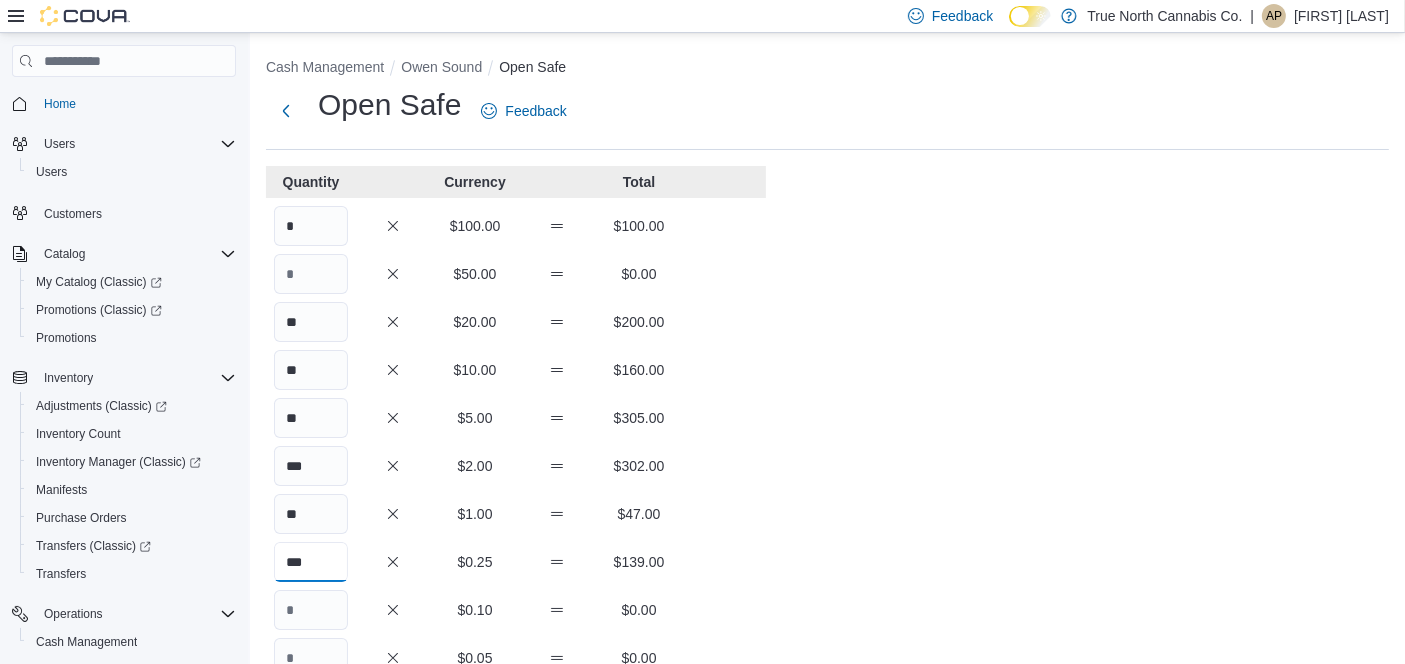 type on "***" 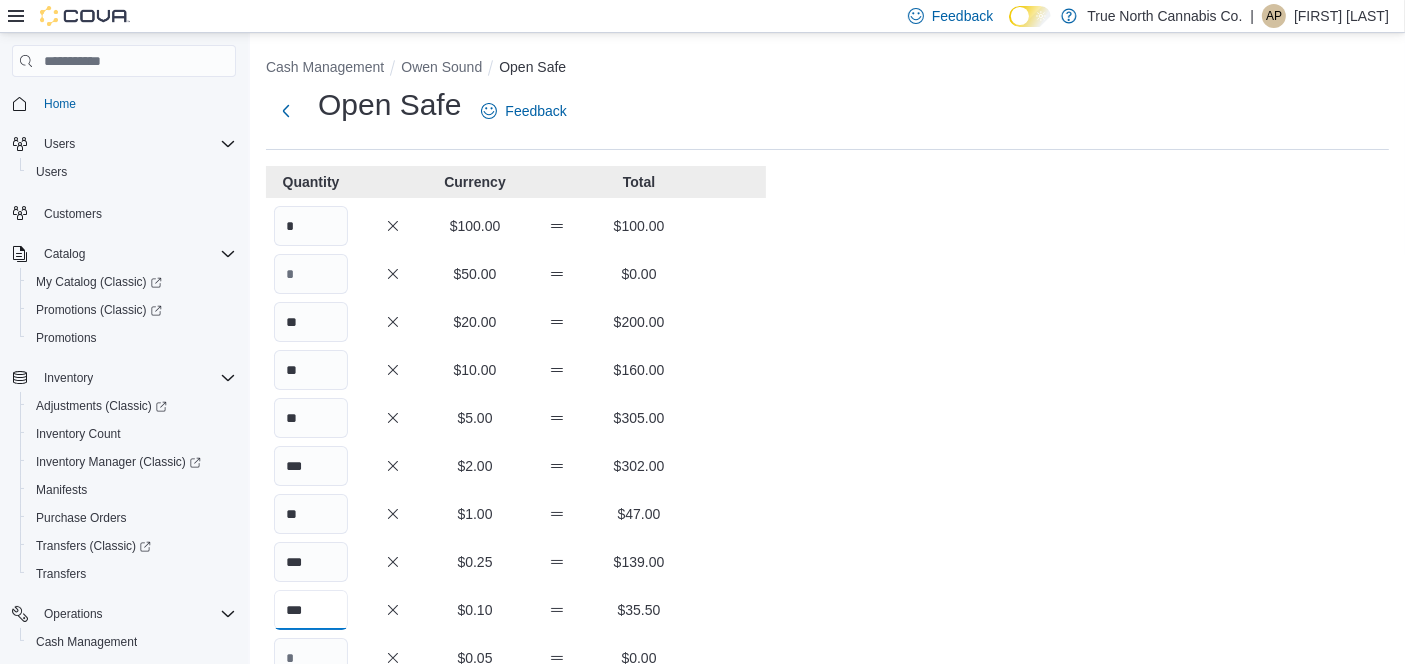 type on "***" 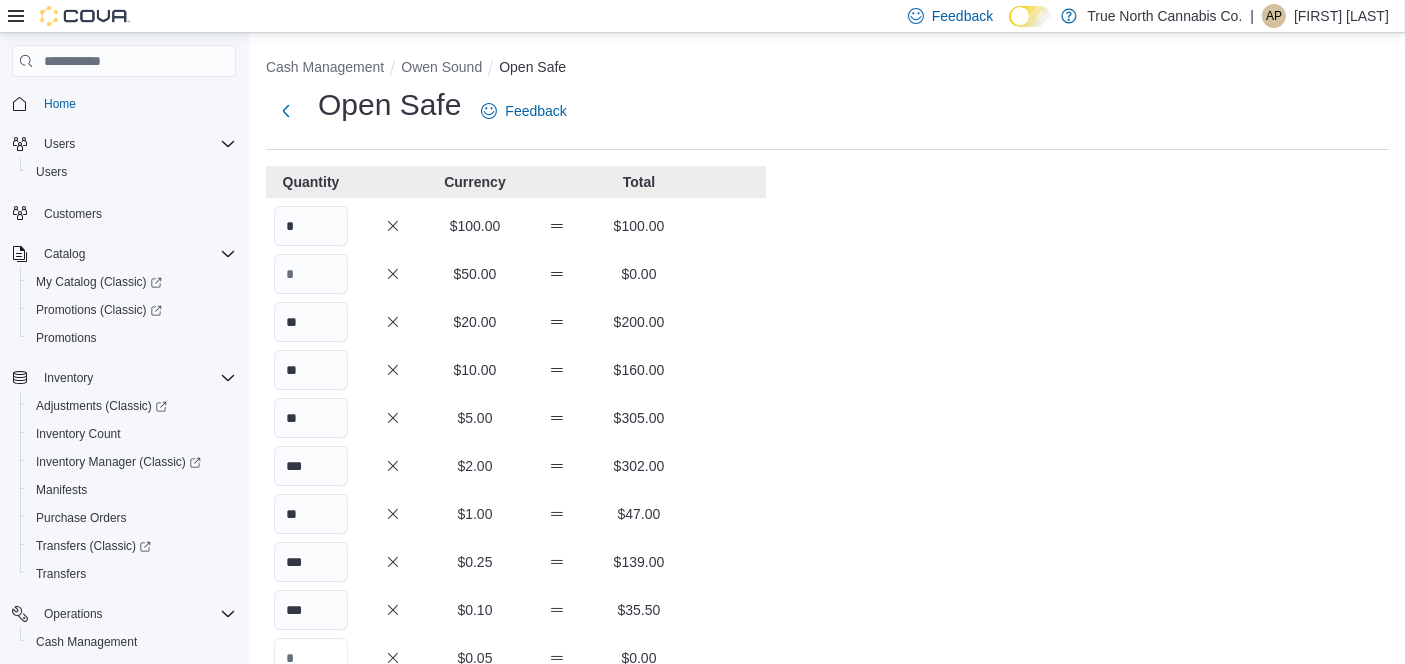 scroll, scrollTop: 13, scrollLeft: 0, axis: vertical 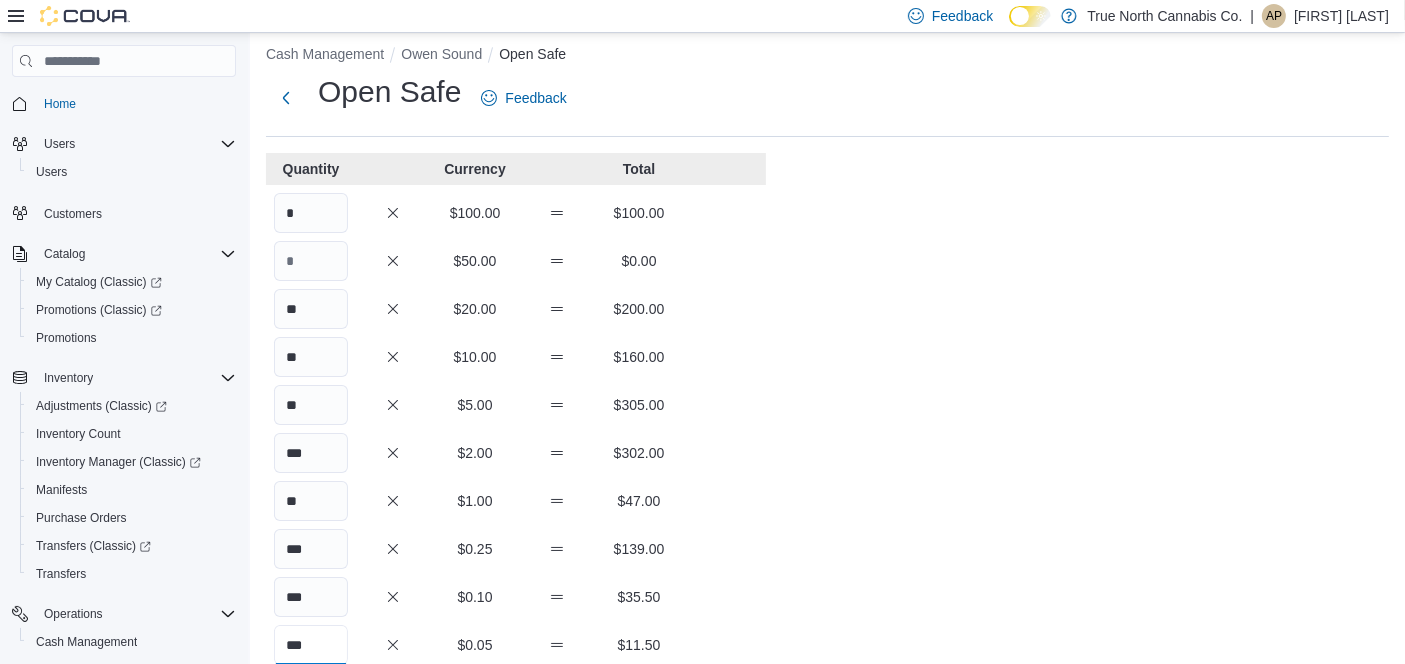 type on "***" 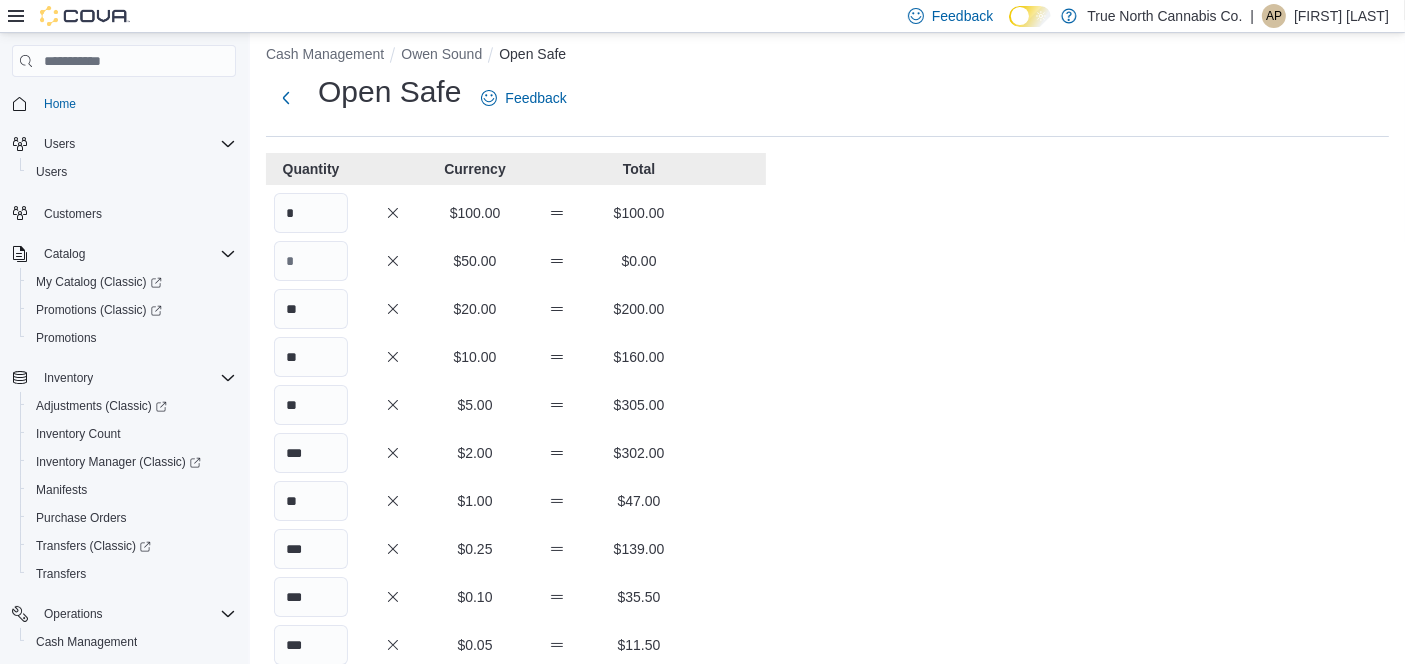 click on "Cash Management Owen Sound Open Safe Owen Sound : Open Safe Feedback   Quantity Currency Total * $100.00 $100.00 $50.00 $0.00 ** $20.00 $200.00 ** $10.00 $160.00 ** $5.00 $305.00 *** $2.00 $302.00 ** $1.00 $47.00 *** $0.25 $139.00 *** $0.10 $35.50 *** $0.05 $11.50 $0.01 $0.00 Your Total $1,300.00 Expected Total $1,300.00 Difference $0.00 Notes Cancel Save" at bounding box center [827, 541] 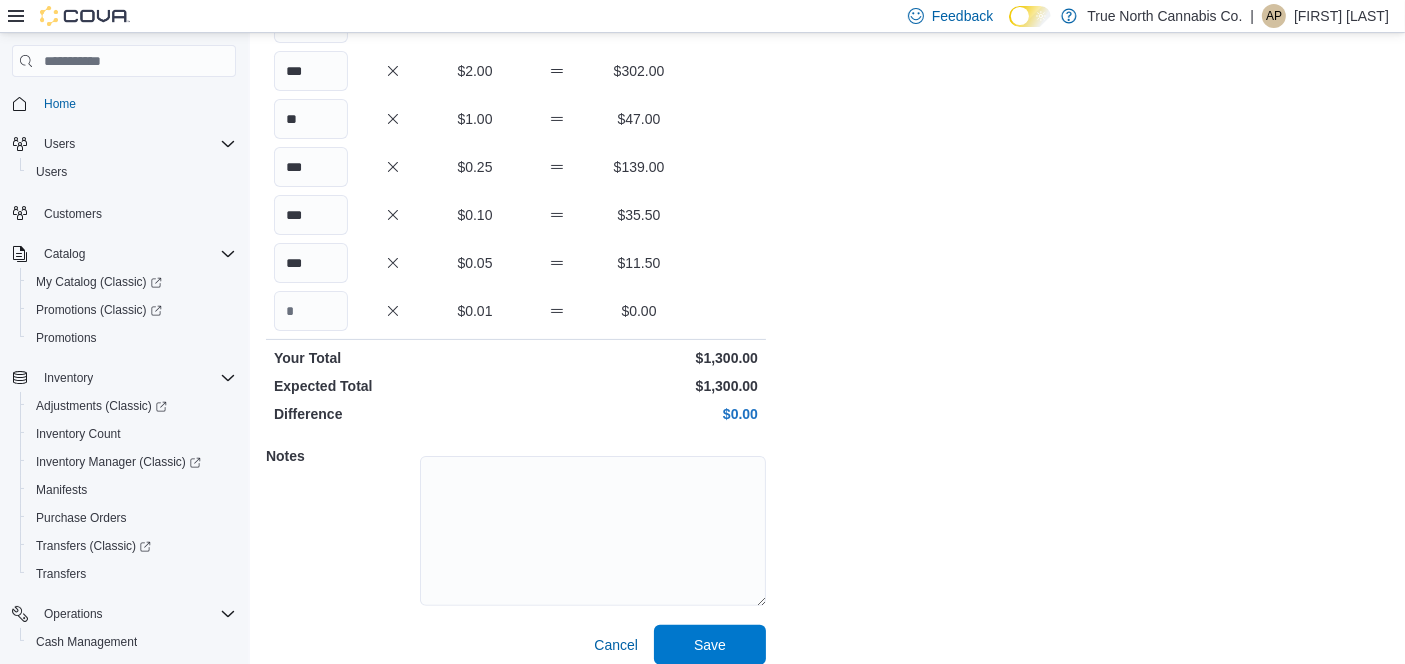 scroll, scrollTop: 411, scrollLeft: 0, axis: vertical 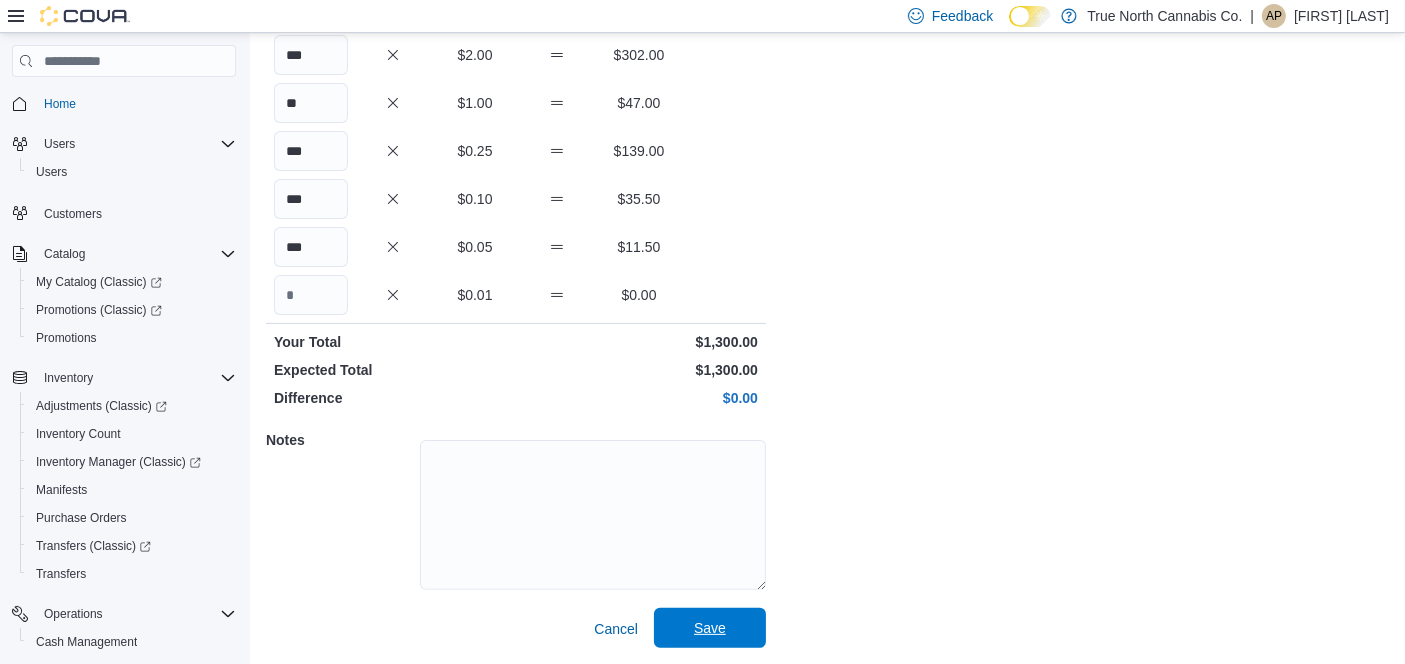 click on "Save" at bounding box center (710, 628) 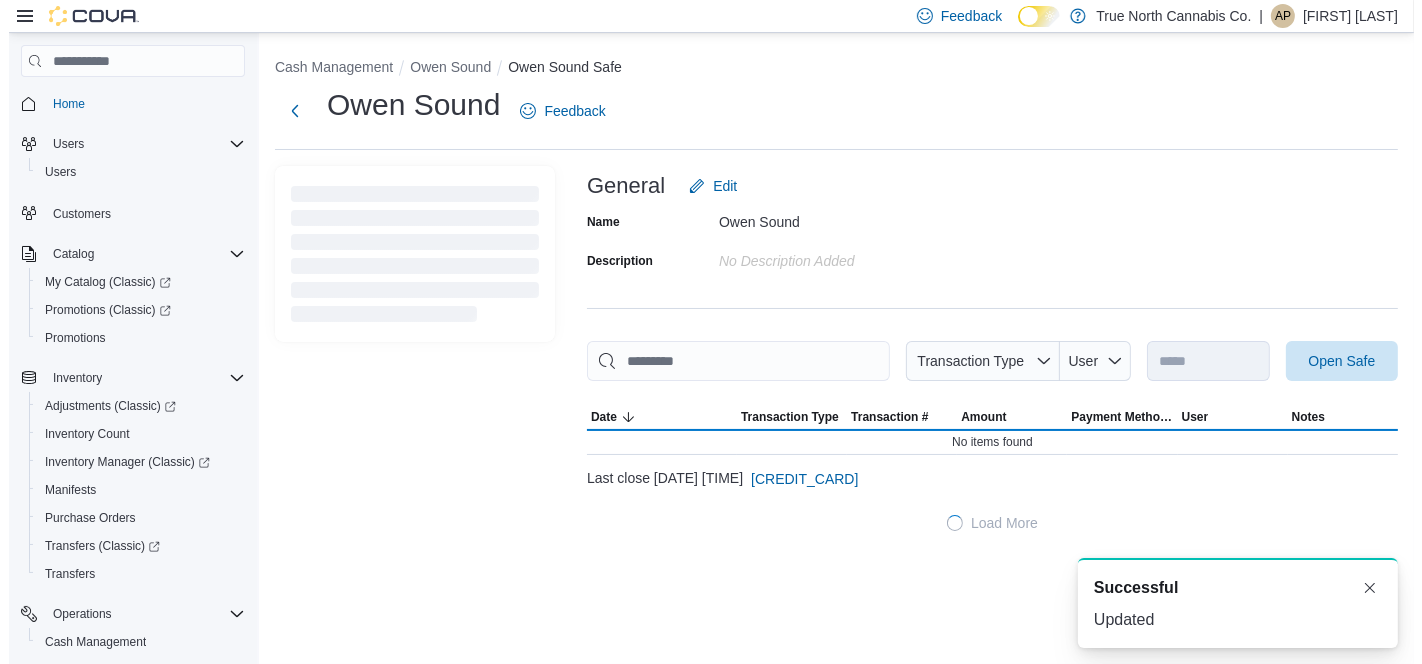 scroll, scrollTop: 0, scrollLeft: 0, axis: both 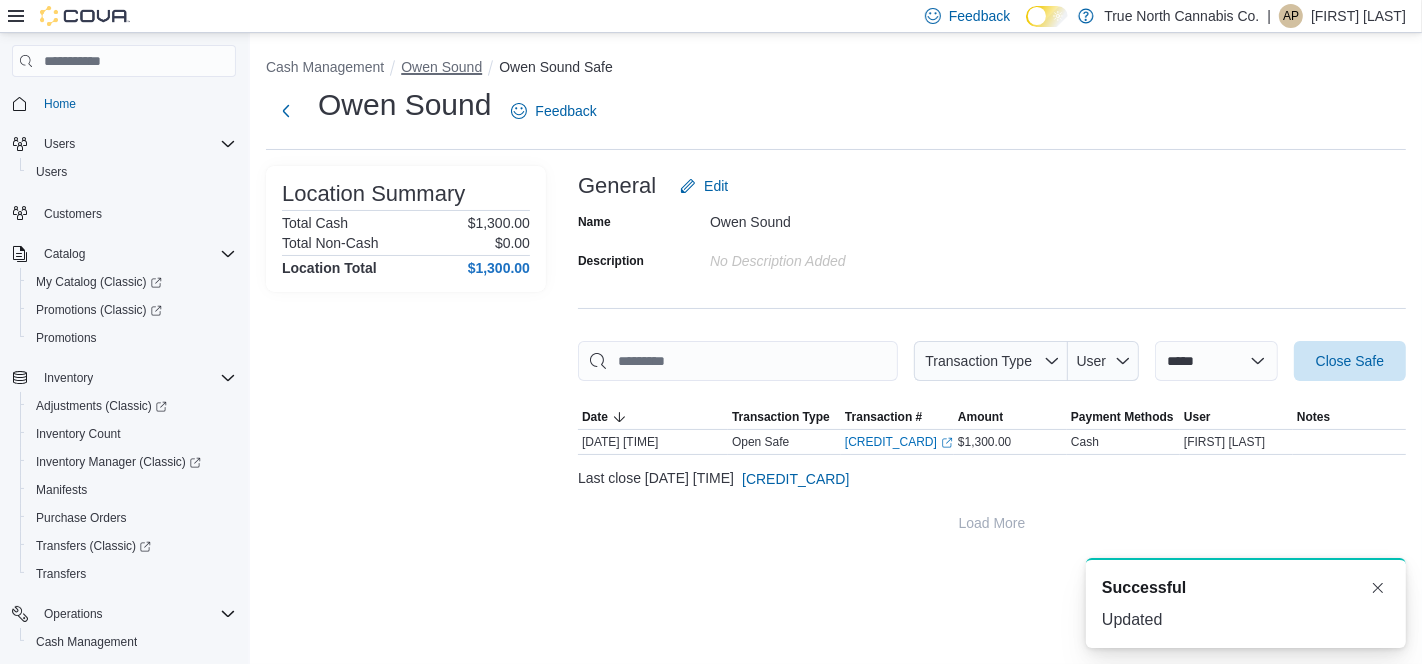 click on "Owen Sound" at bounding box center (441, 67) 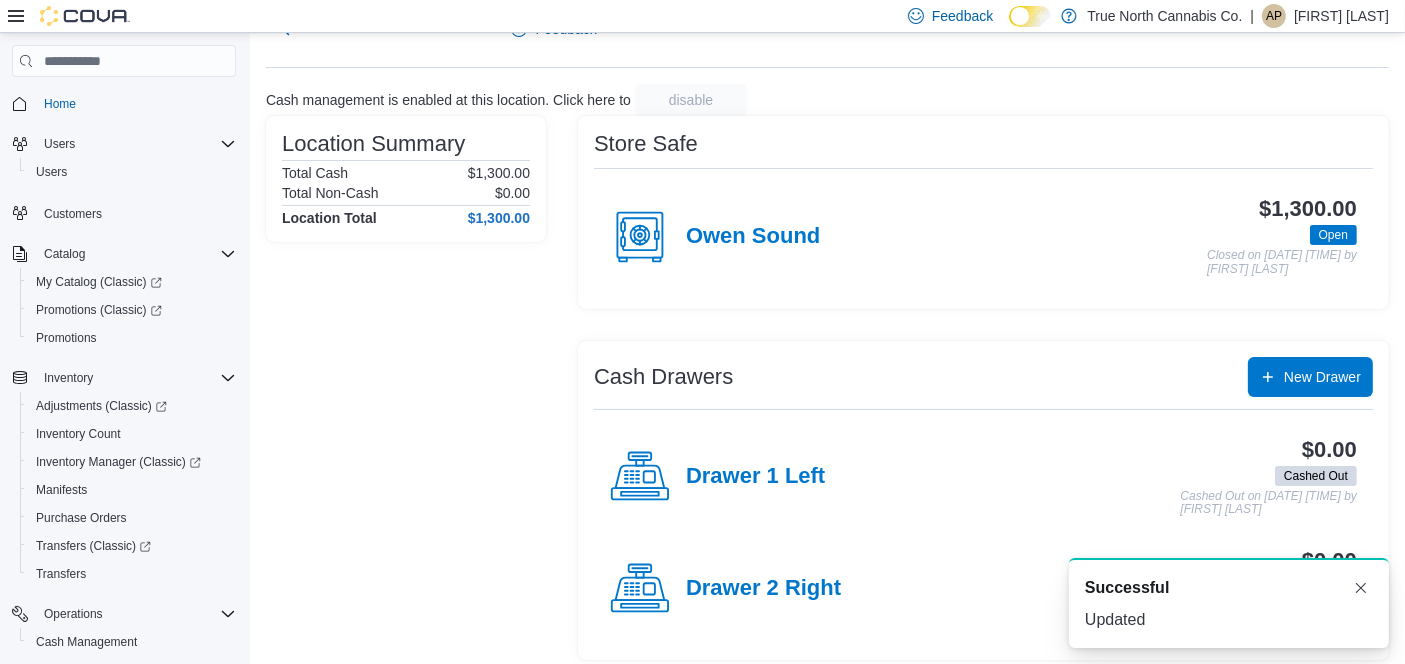 scroll, scrollTop: 92, scrollLeft: 0, axis: vertical 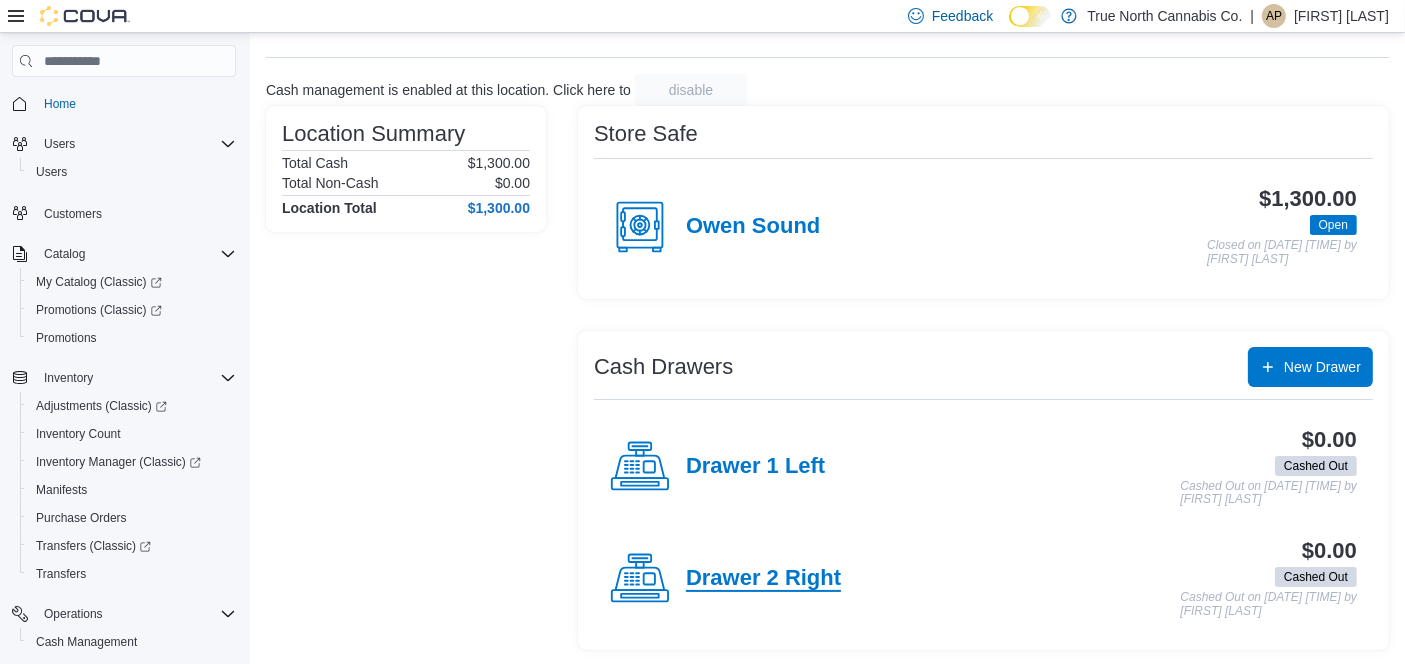 click on "Drawer 2 Right" at bounding box center [763, 579] 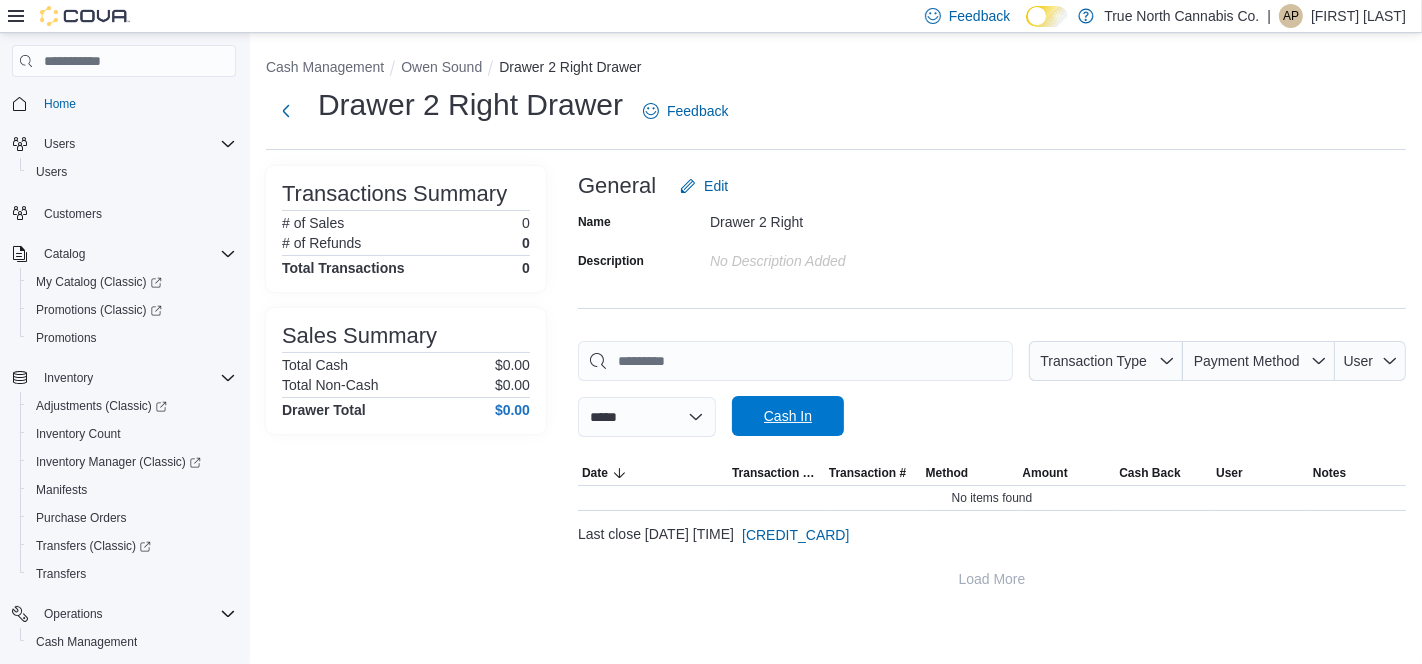 click on "Cash In" at bounding box center (788, 416) 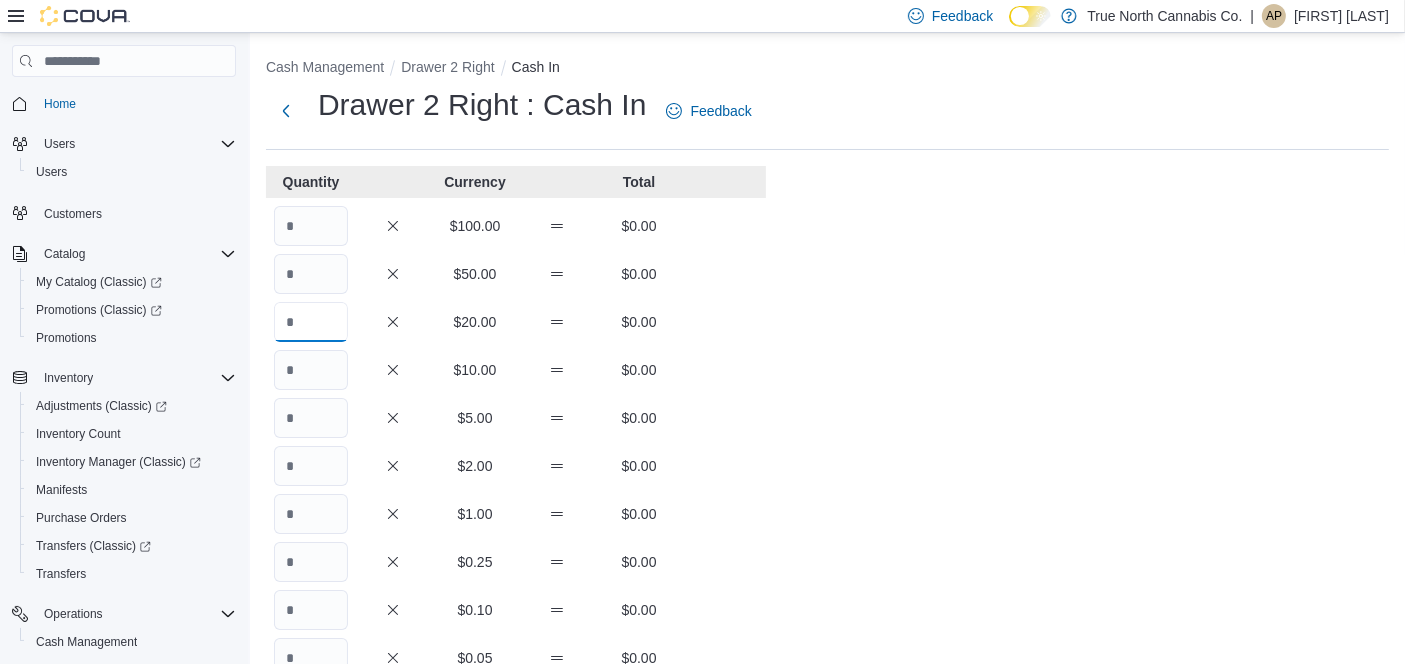 click at bounding box center (311, 322) 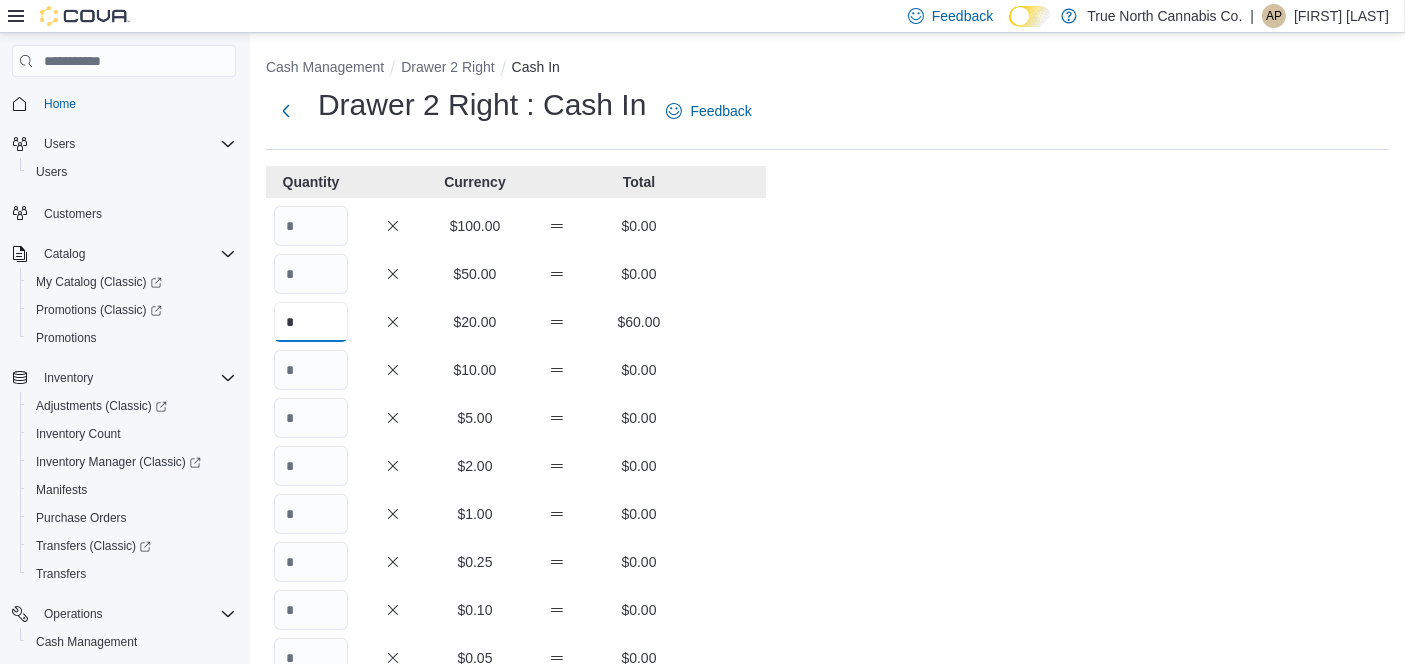 type on "*" 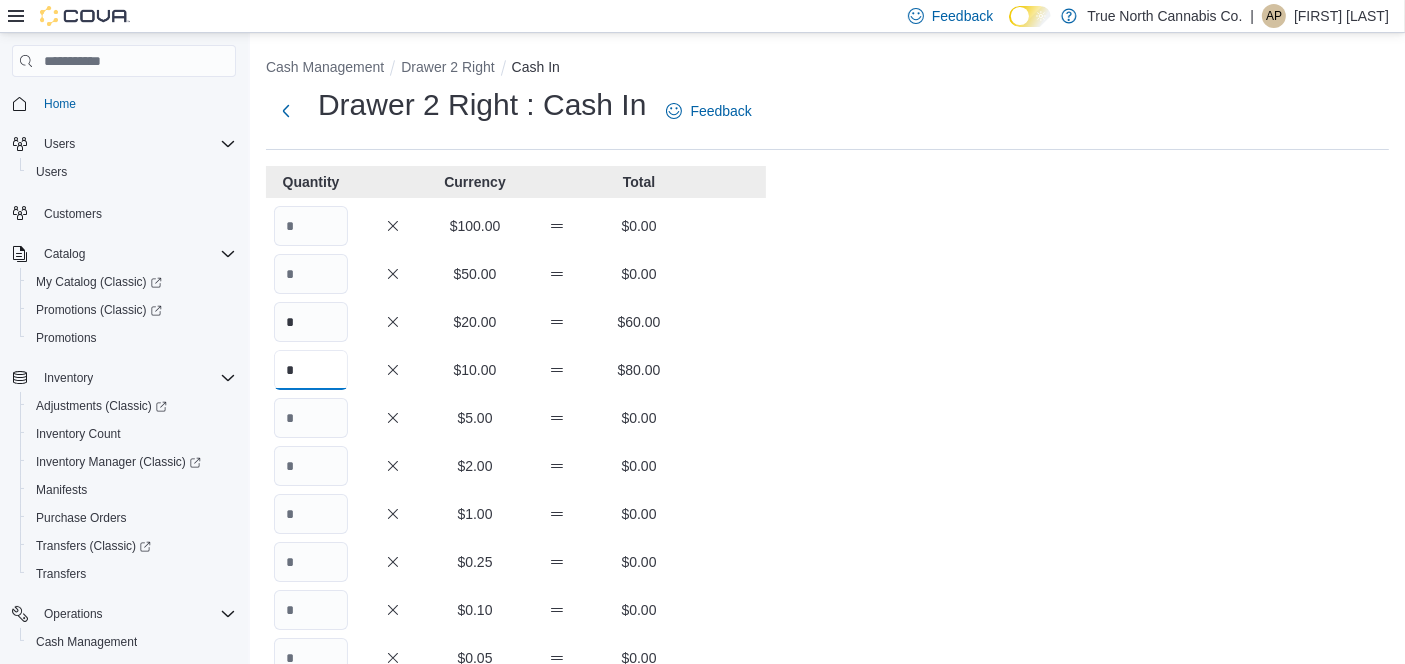 click on "*" at bounding box center (311, 370) 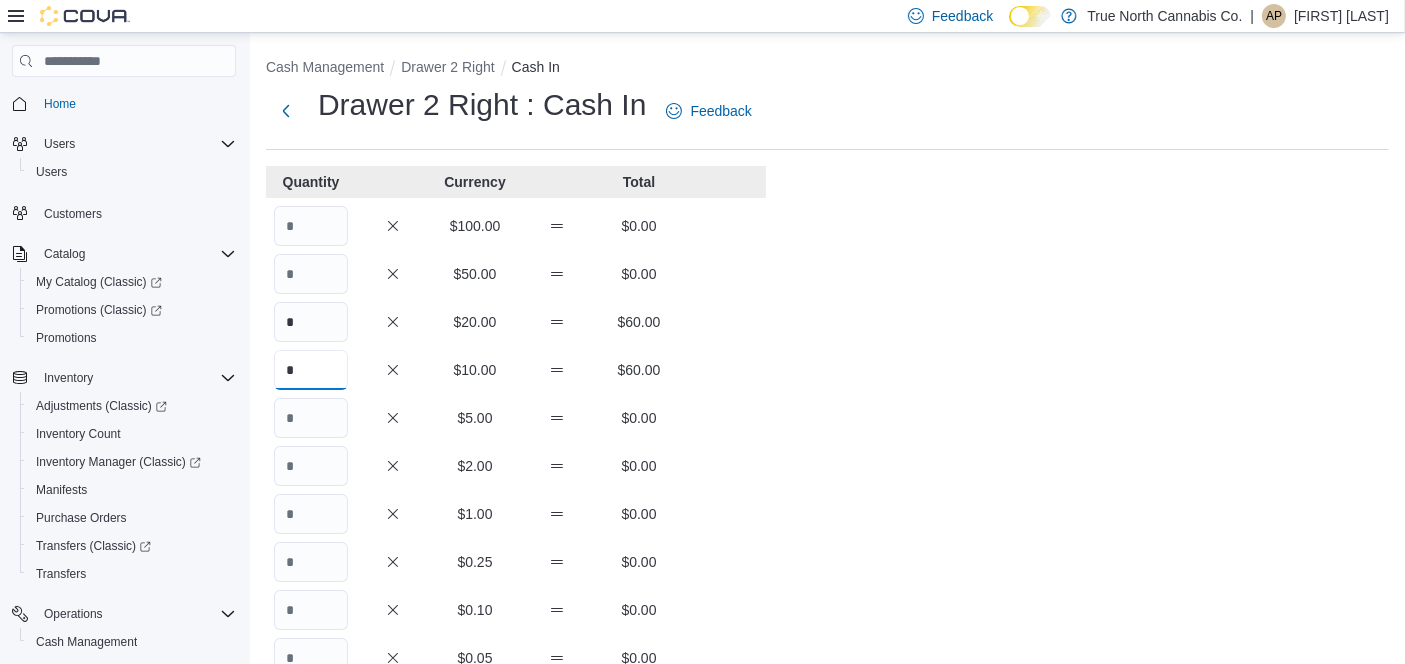 type on "*" 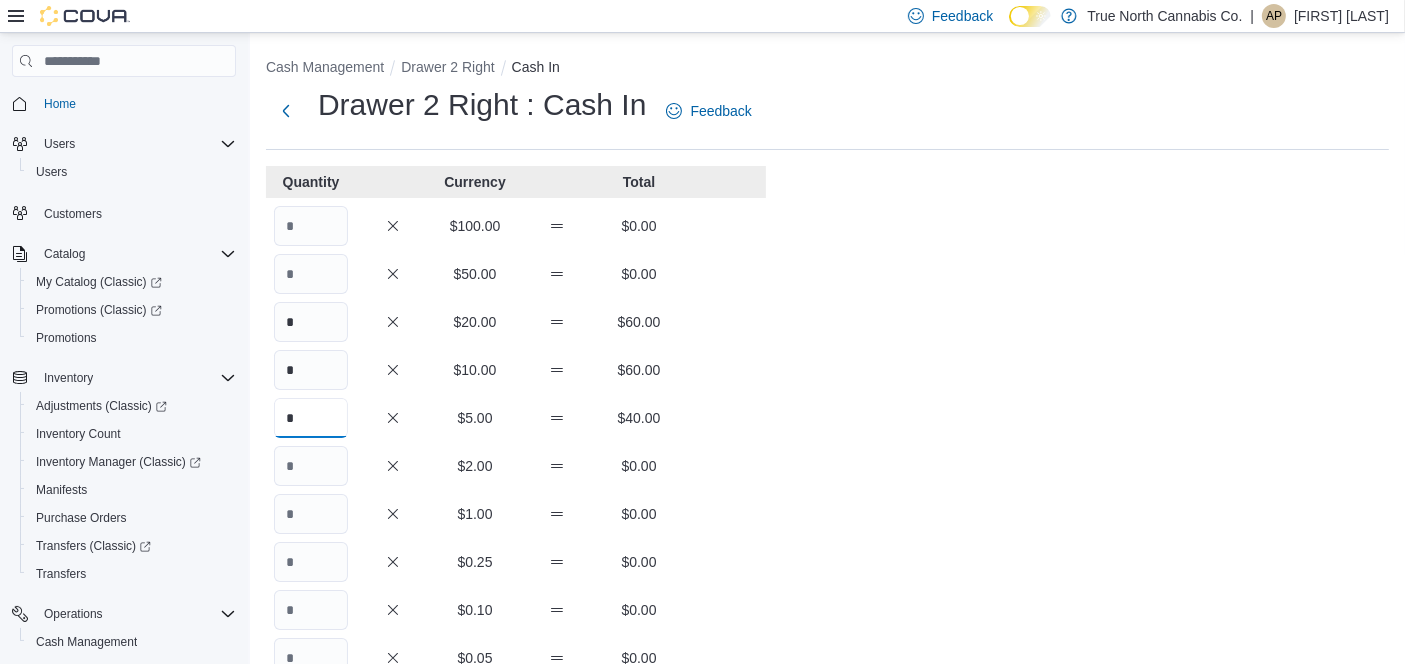 type on "*" 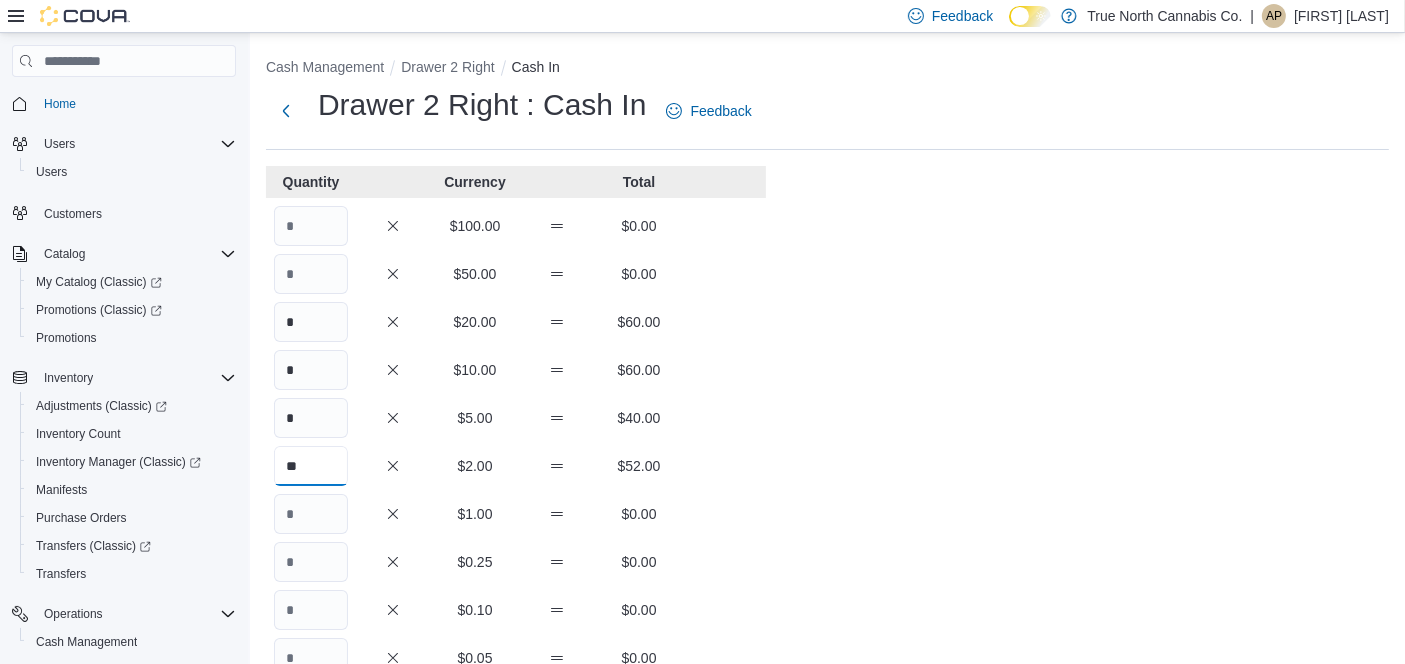 type on "**" 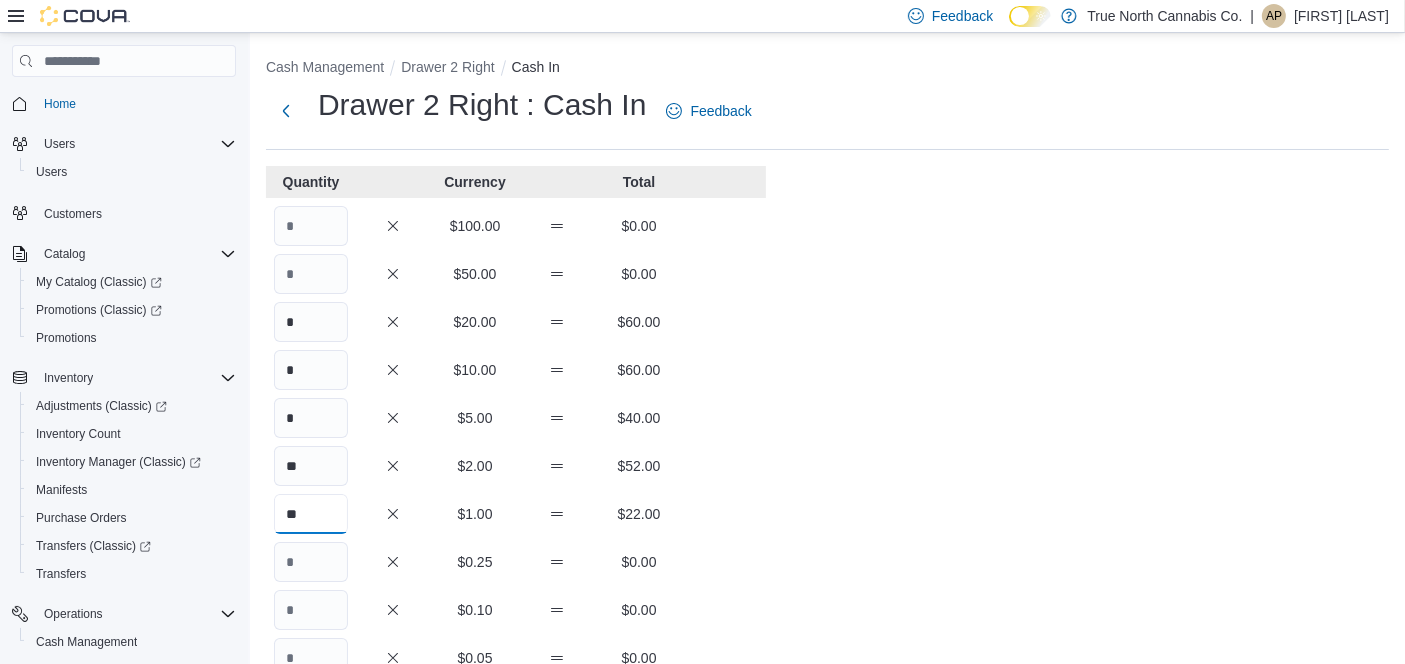 type on "**" 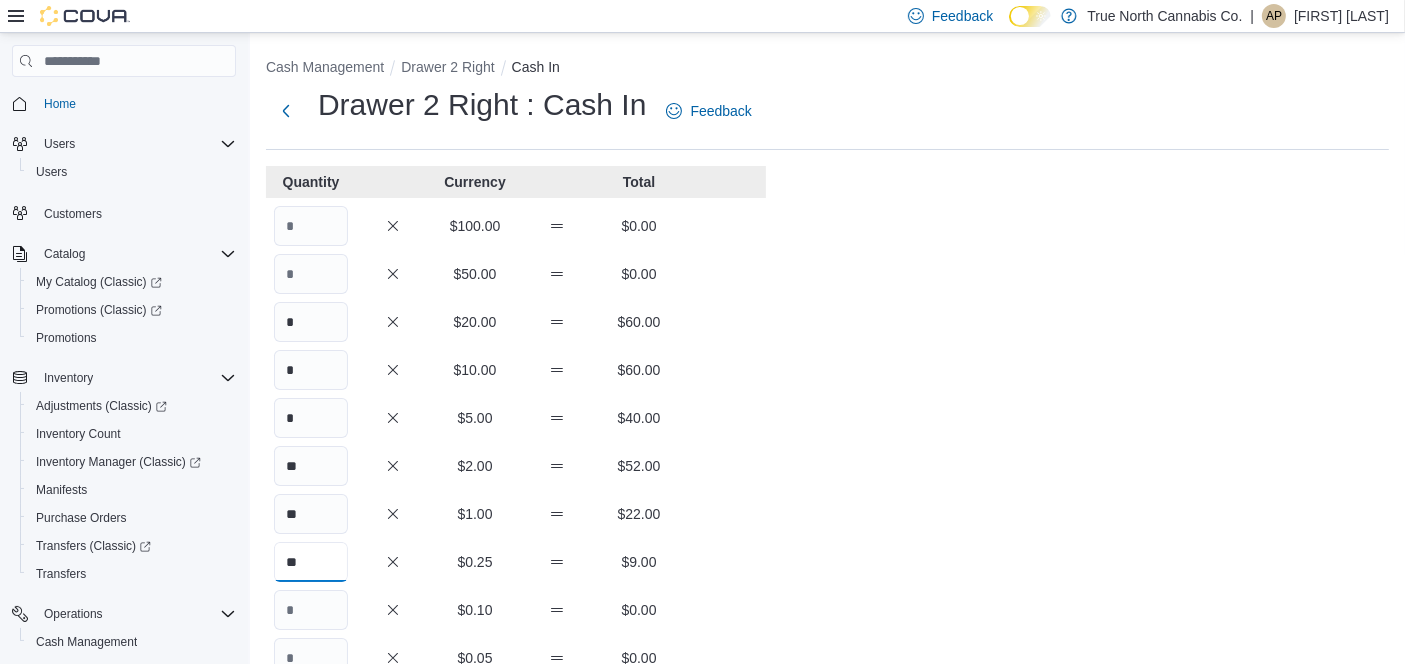 type on "**" 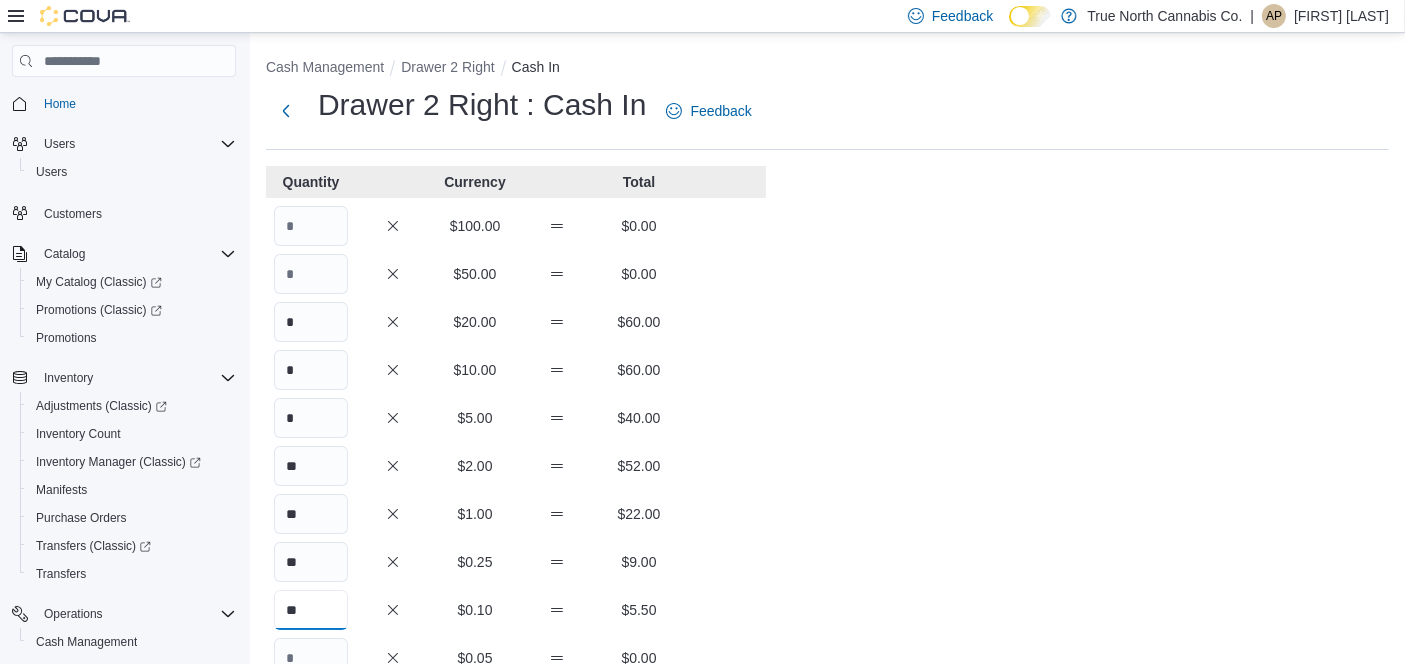 type on "**" 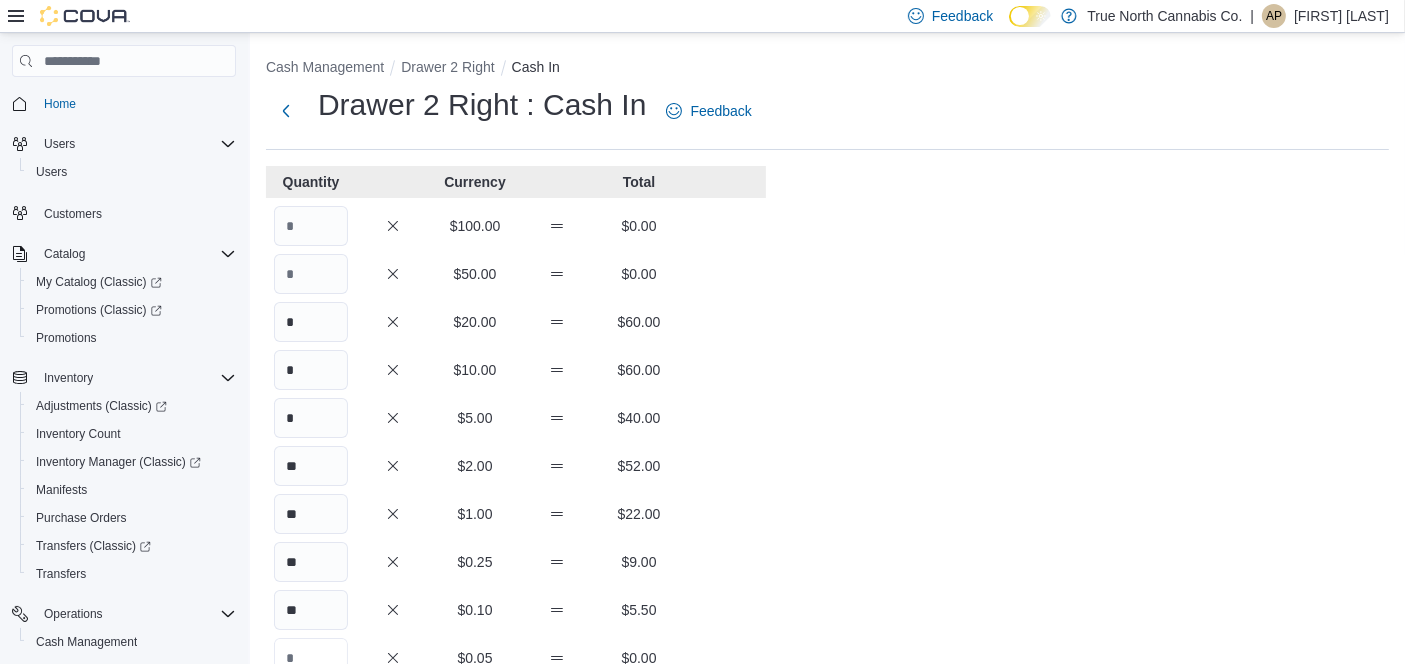 scroll, scrollTop: 13, scrollLeft: 0, axis: vertical 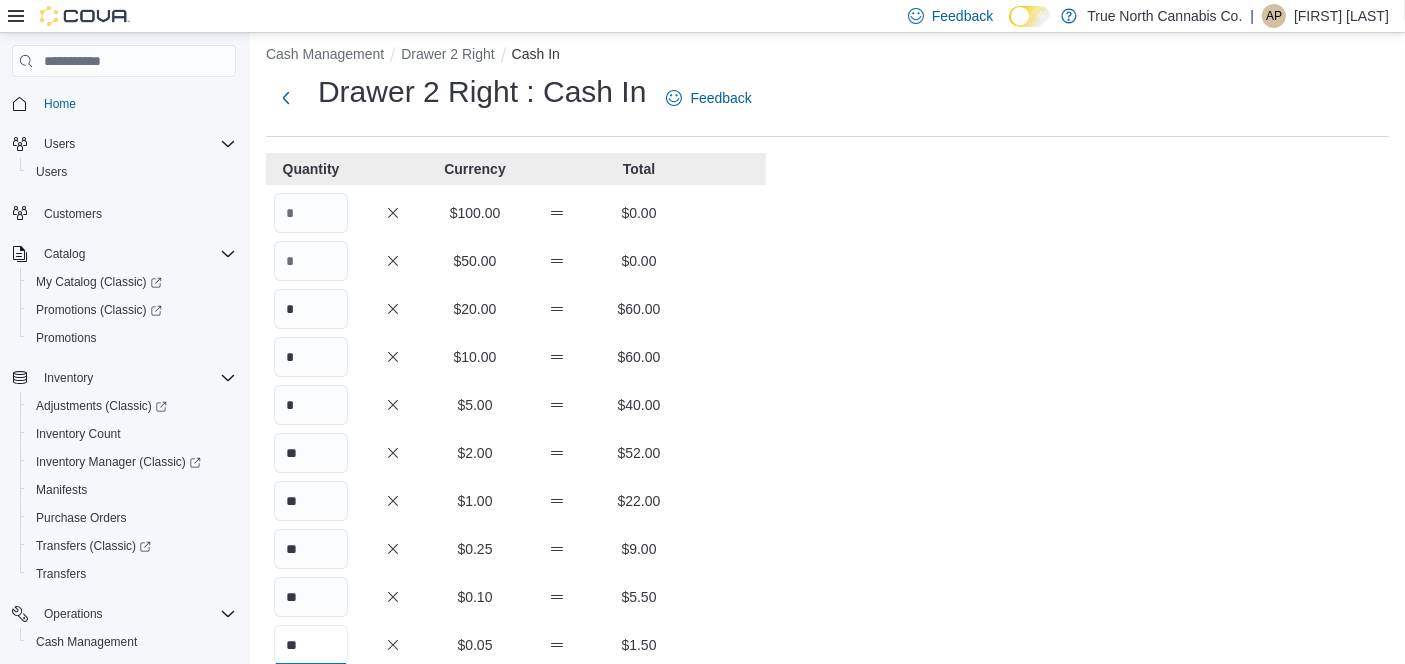 type on "**" 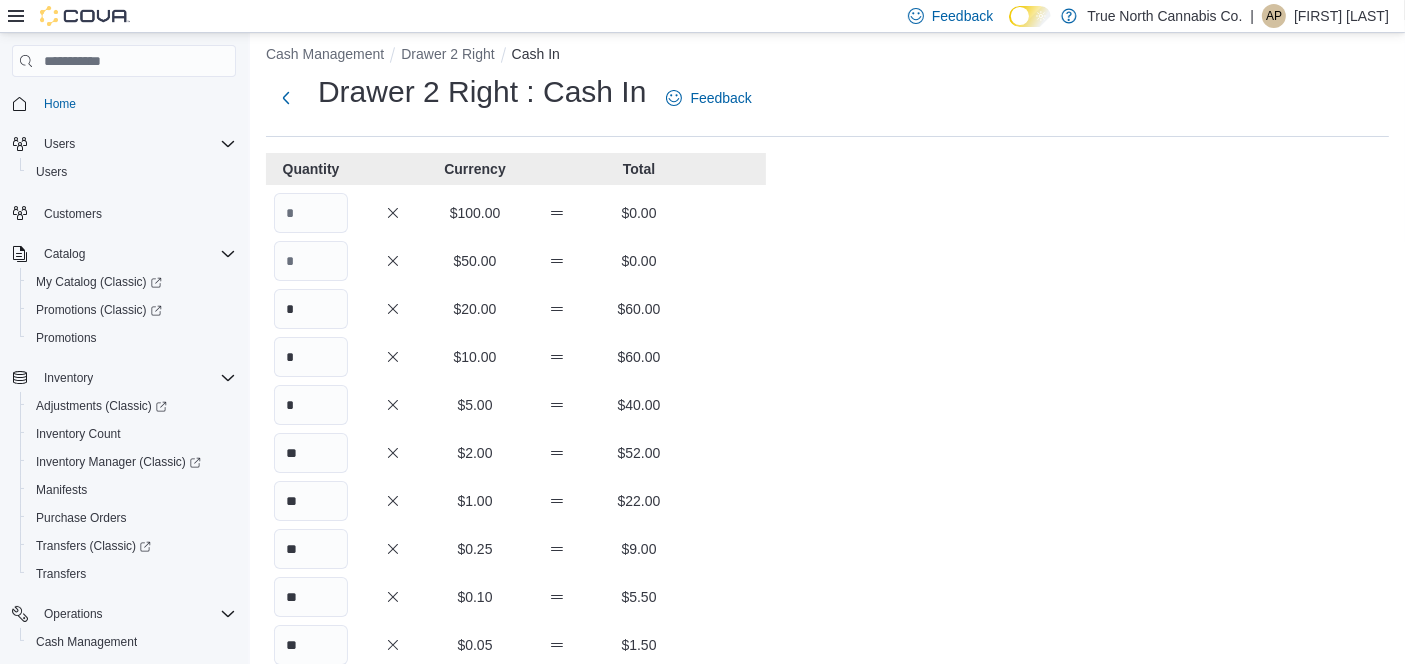 click on "Cash Management Drawer 2 Right Cash In Drawer 2 Right : Cash In Feedback   Quantity Currency Total $100.00 $0.00 $50.00 $0.00 * $20.00 $60.00 * $10.00 $60.00 * $5.00 $40.00 ** $2.00 $52.00 ** $1.00 $22.00 ** $0.25 $9.00 ** $0.10 $5.50 ** $0.05 $1.50 $0.01 $0.00 Your Total $250.00 Expected Total $0.00 Difference $250.00 Notes Cancel Save" at bounding box center (827, 541) 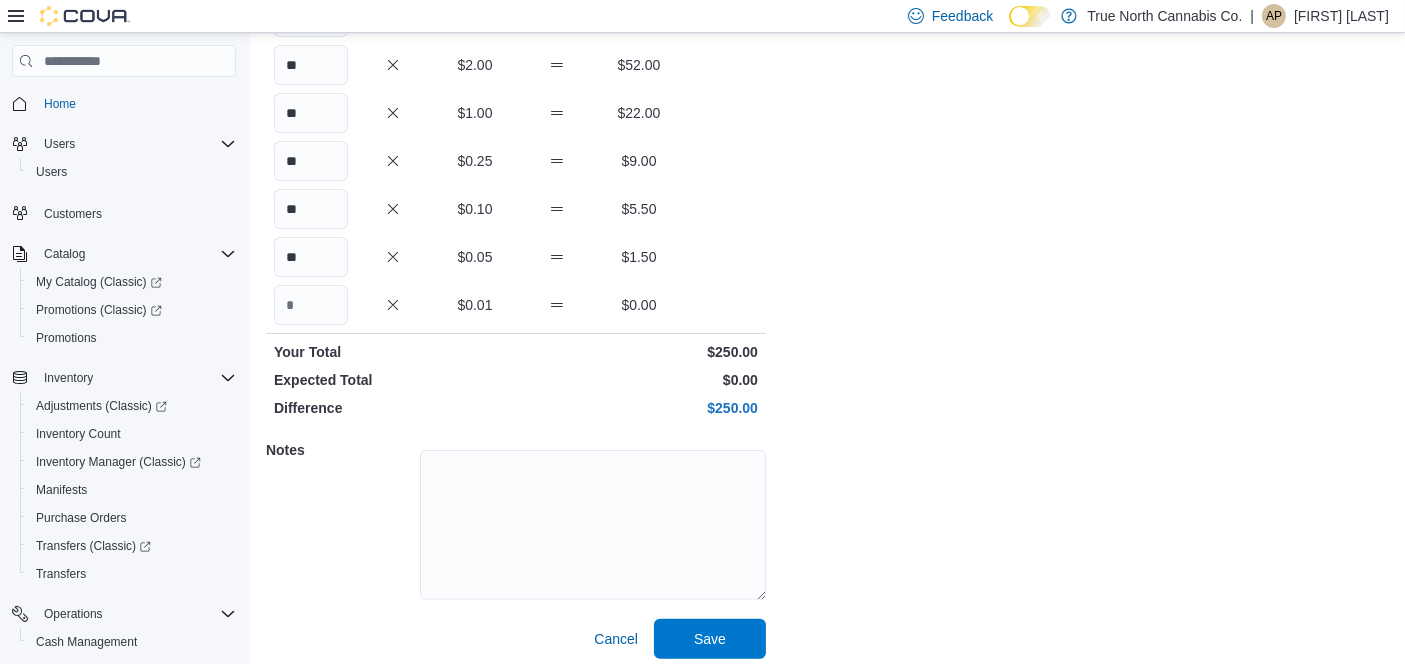 scroll, scrollTop: 411, scrollLeft: 0, axis: vertical 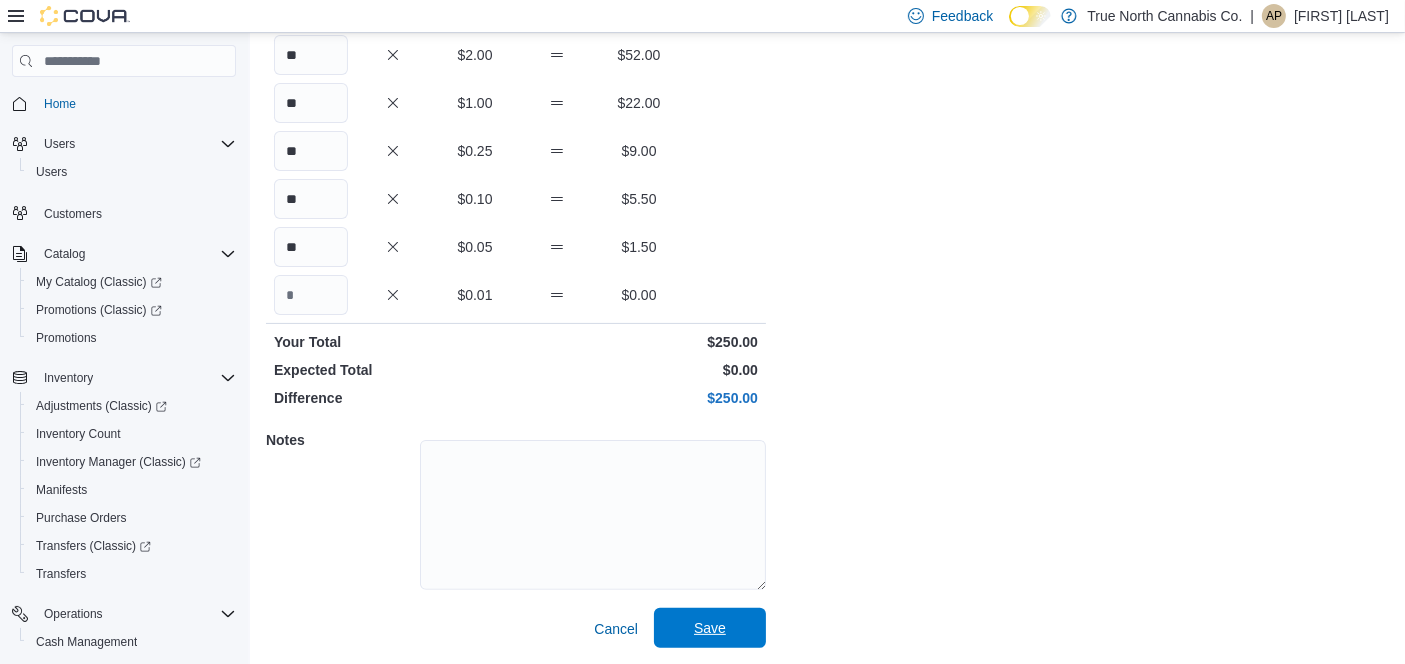 click on "Save" at bounding box center (710, 628) 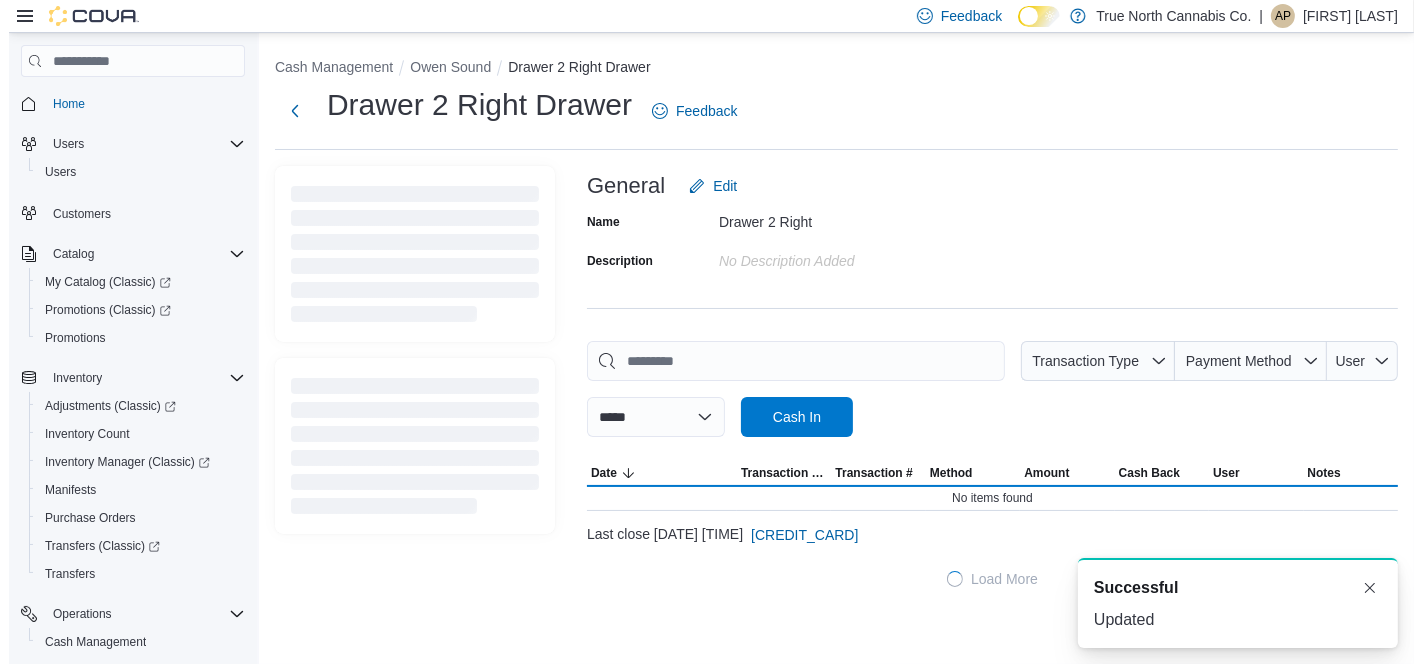 scroll, scrollTop: 0, scrollLeft: 0, axis: both 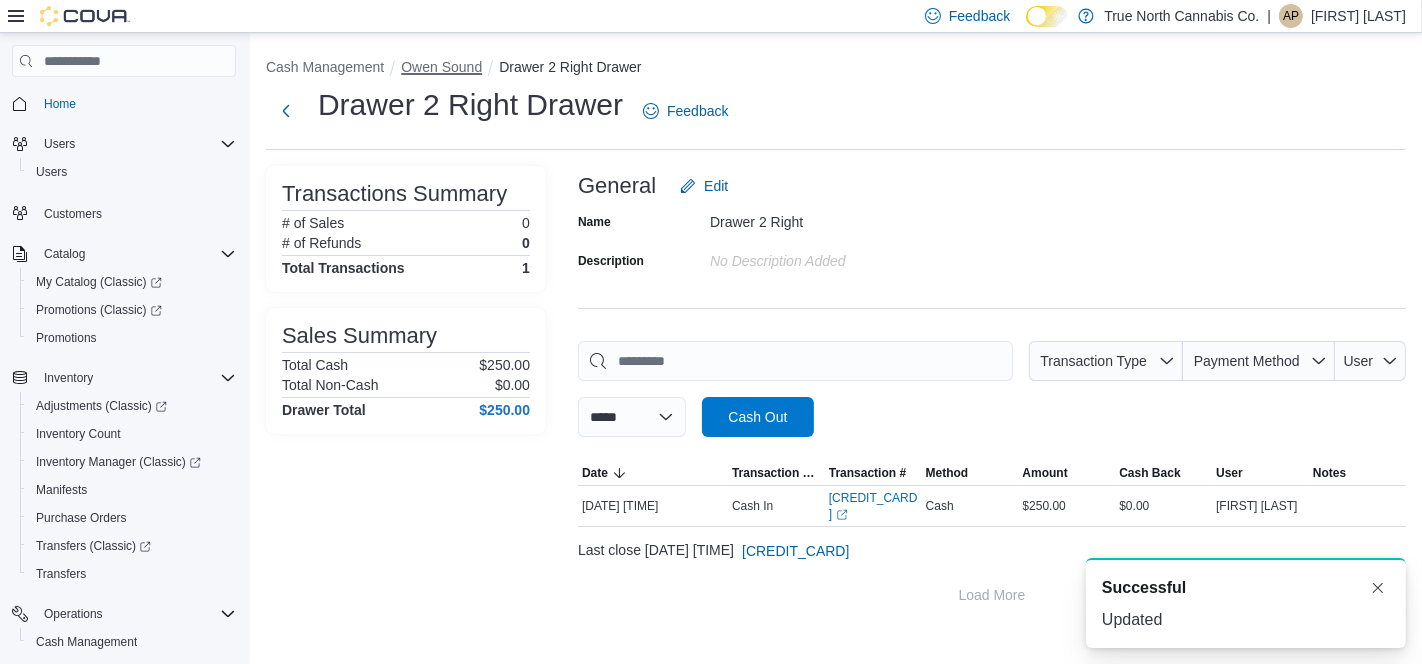 click on "Owen Sound" at bounding box center [441, 67] 